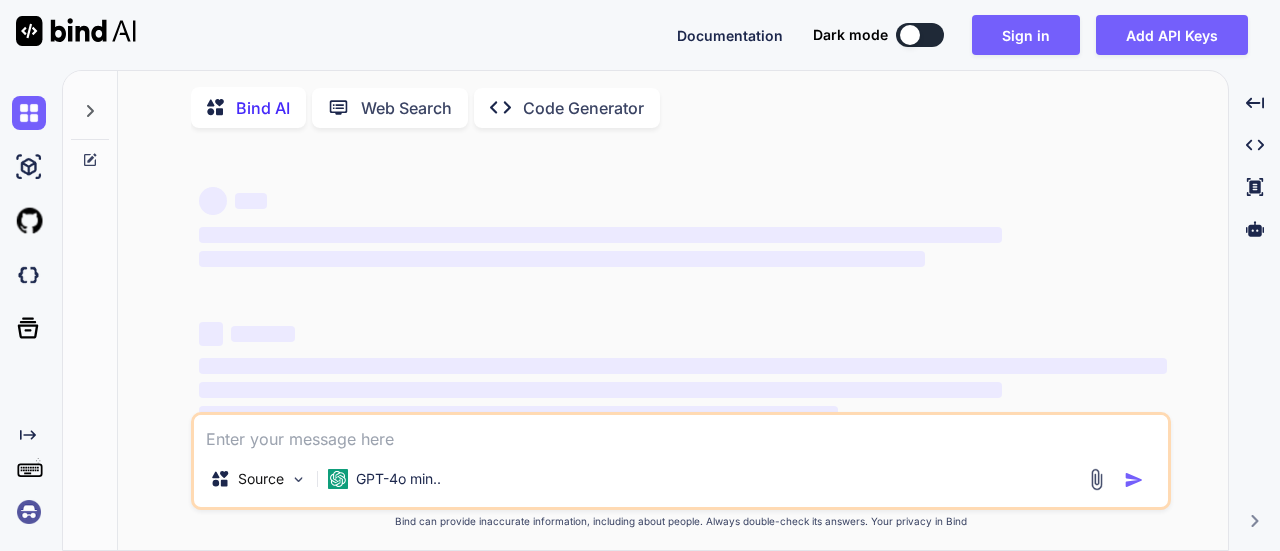 scroll, scrollTop: 0, scrollLeft: 0, axis: both 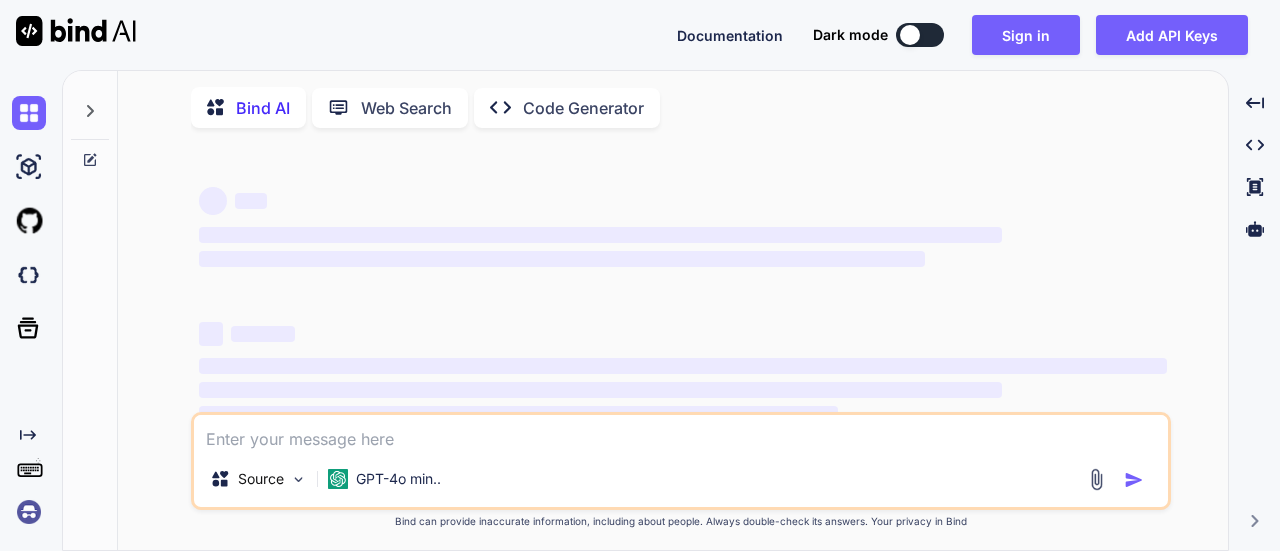type on "x" 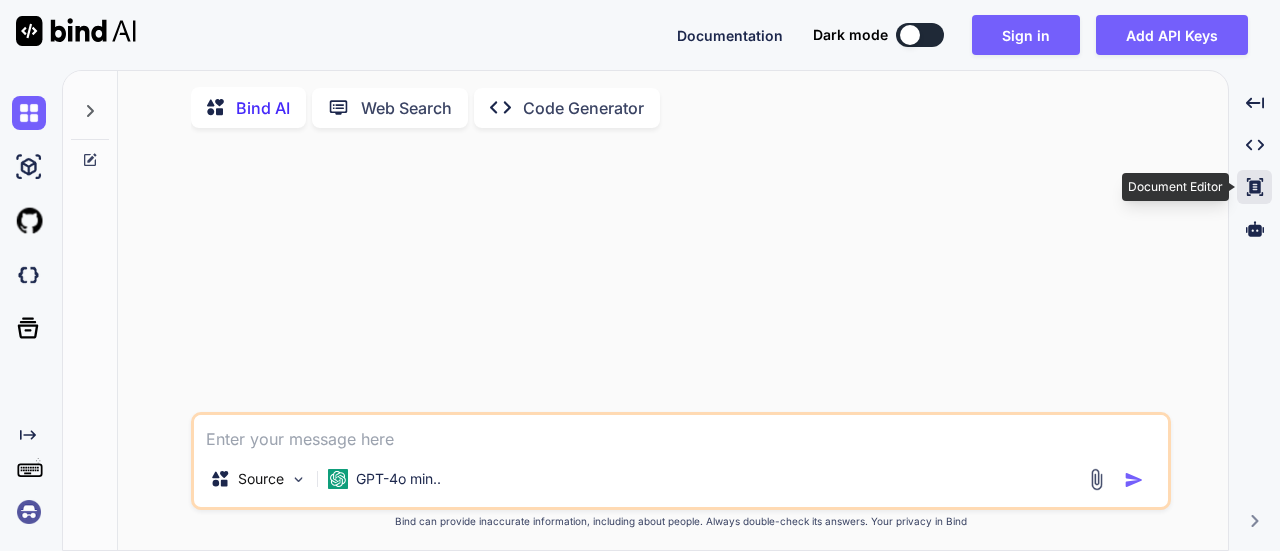type on "i" 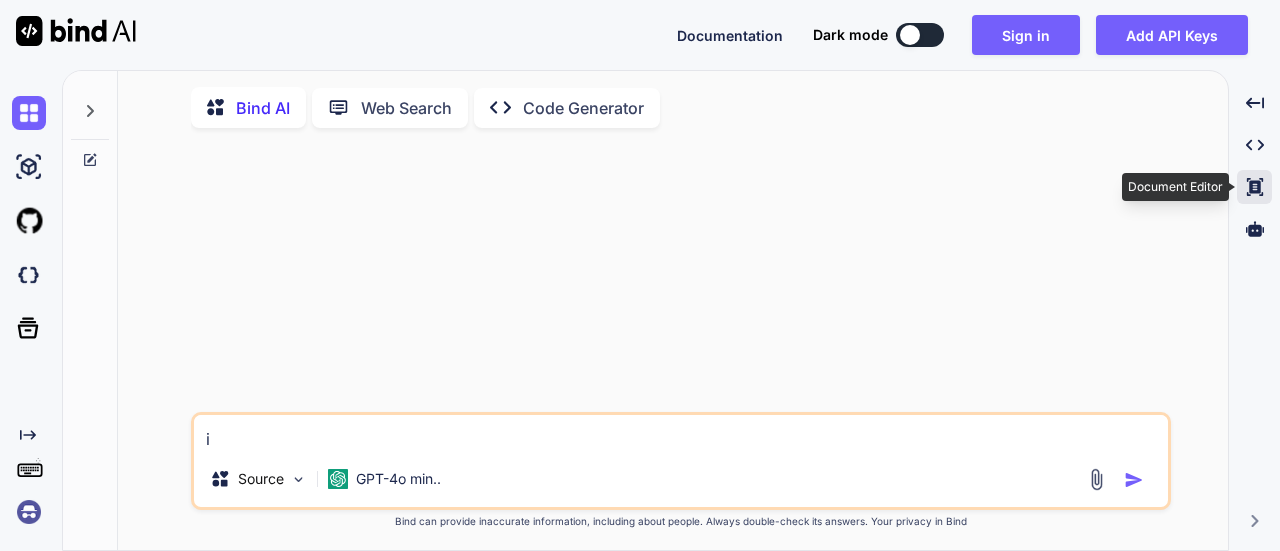 type on "x" 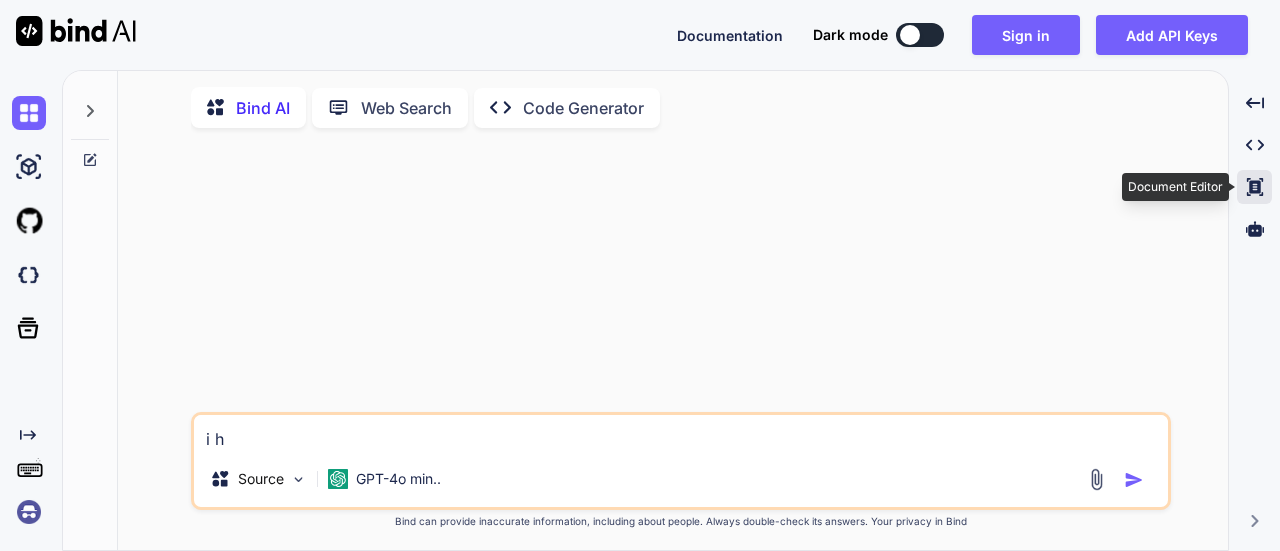 type on "i ha" 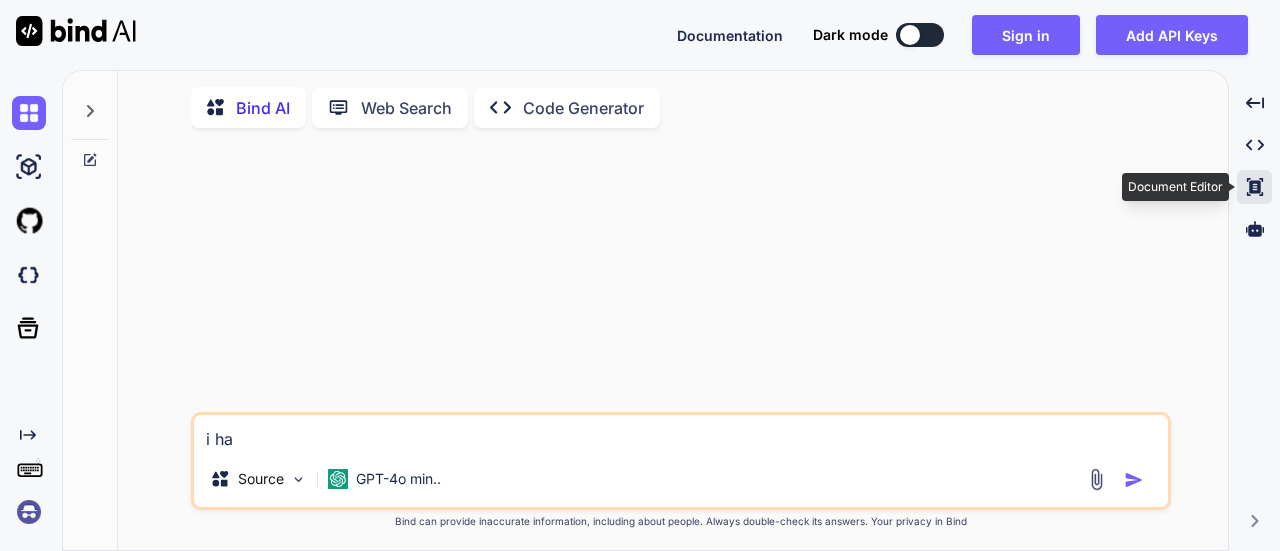 type on "i hav" 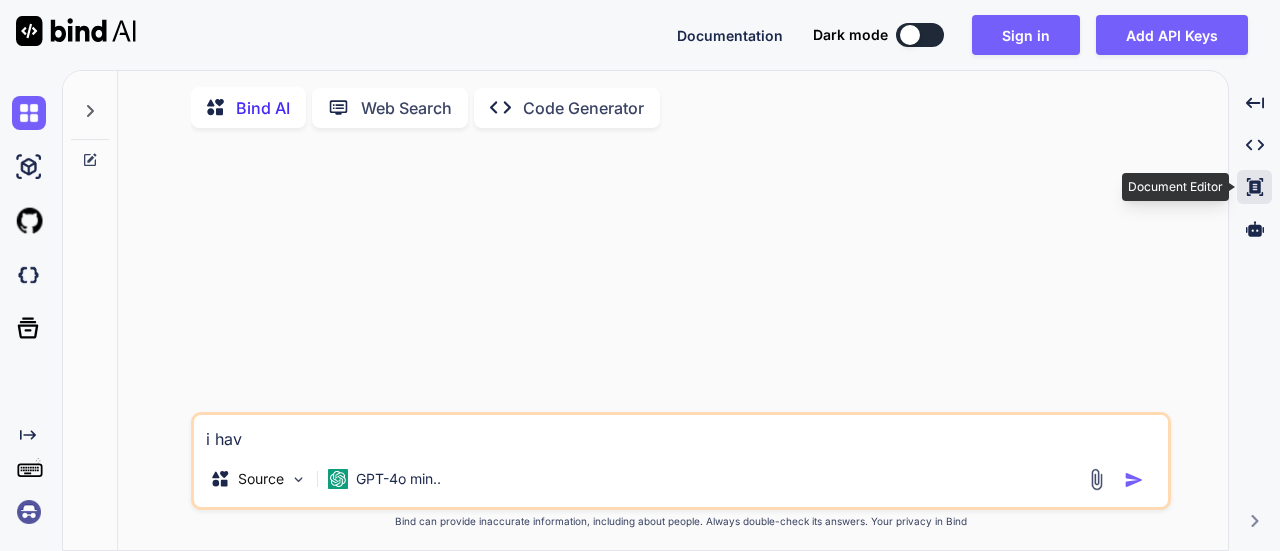 type on "i have" 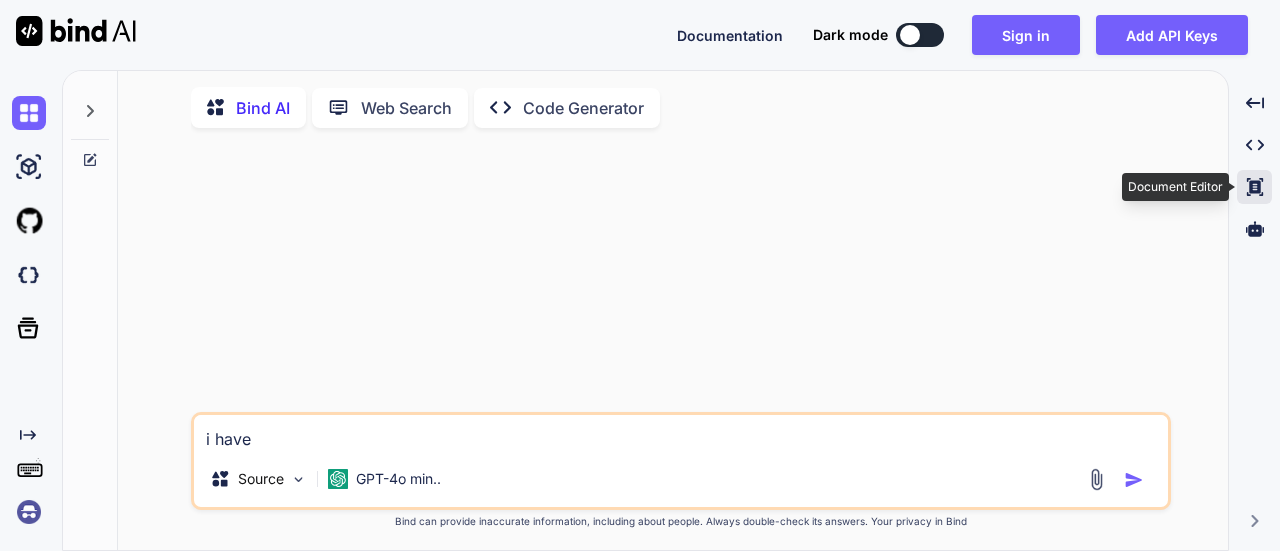 type on "i have" 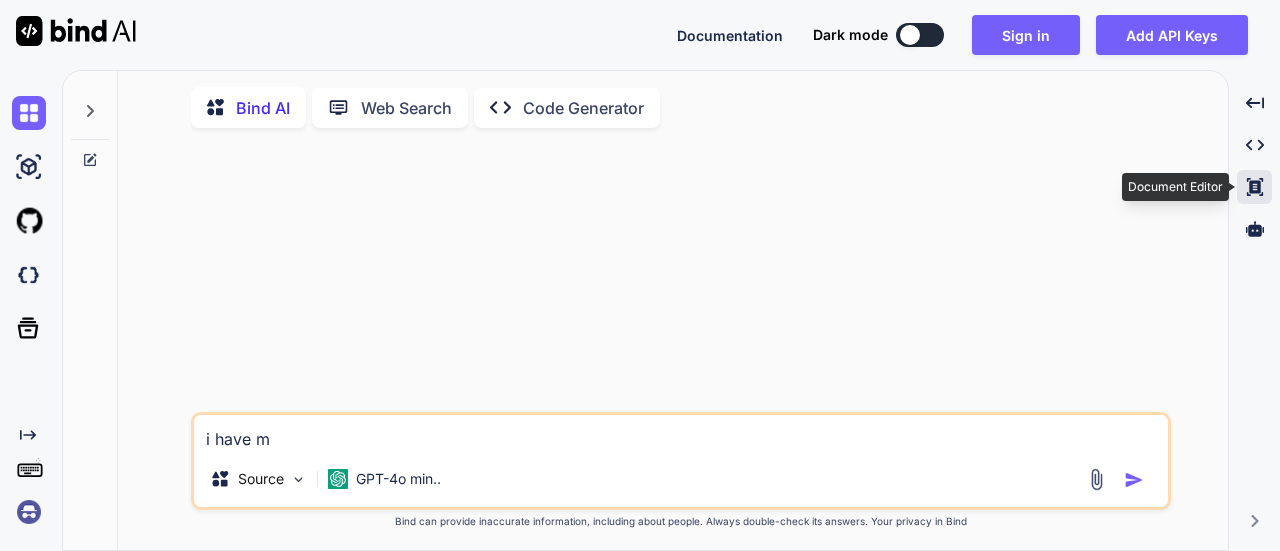 type on "i have mo" 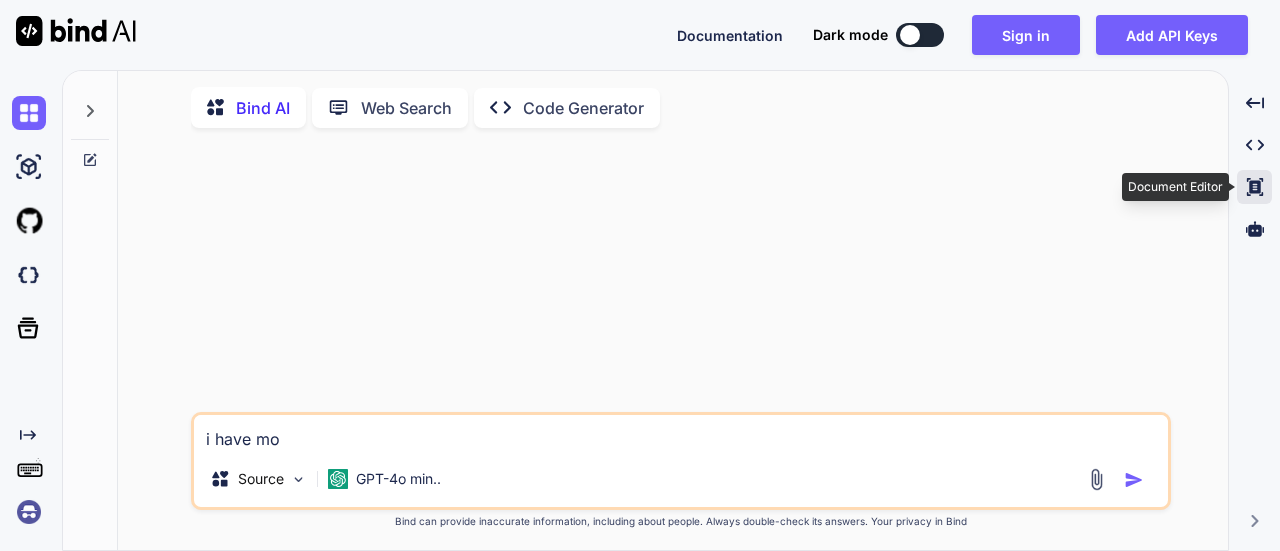 type on "i have mot" 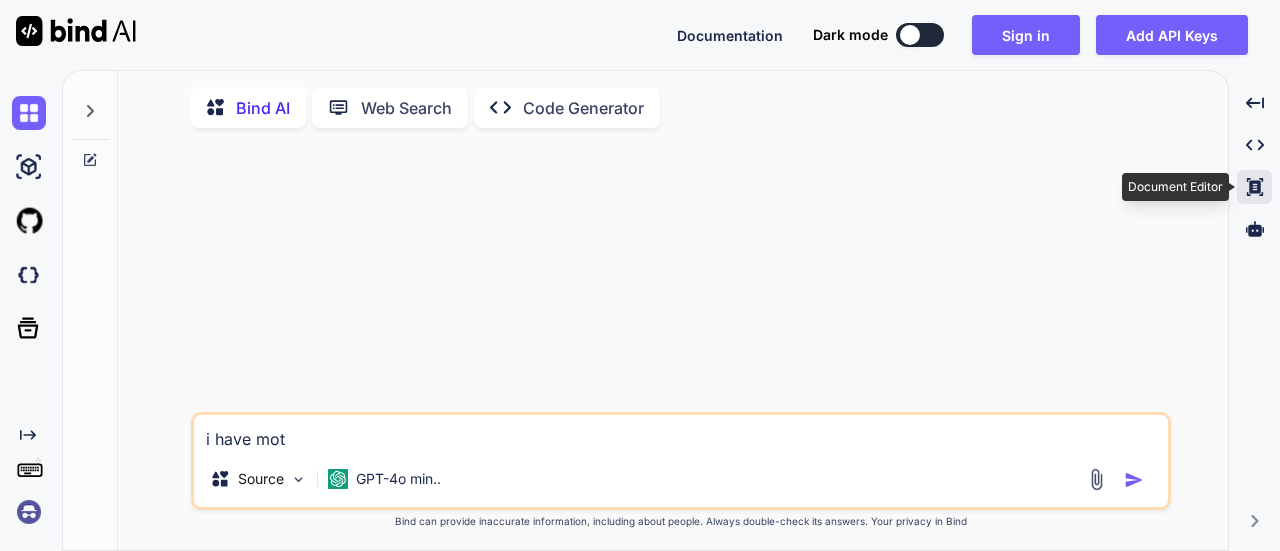 type on "i have moth" 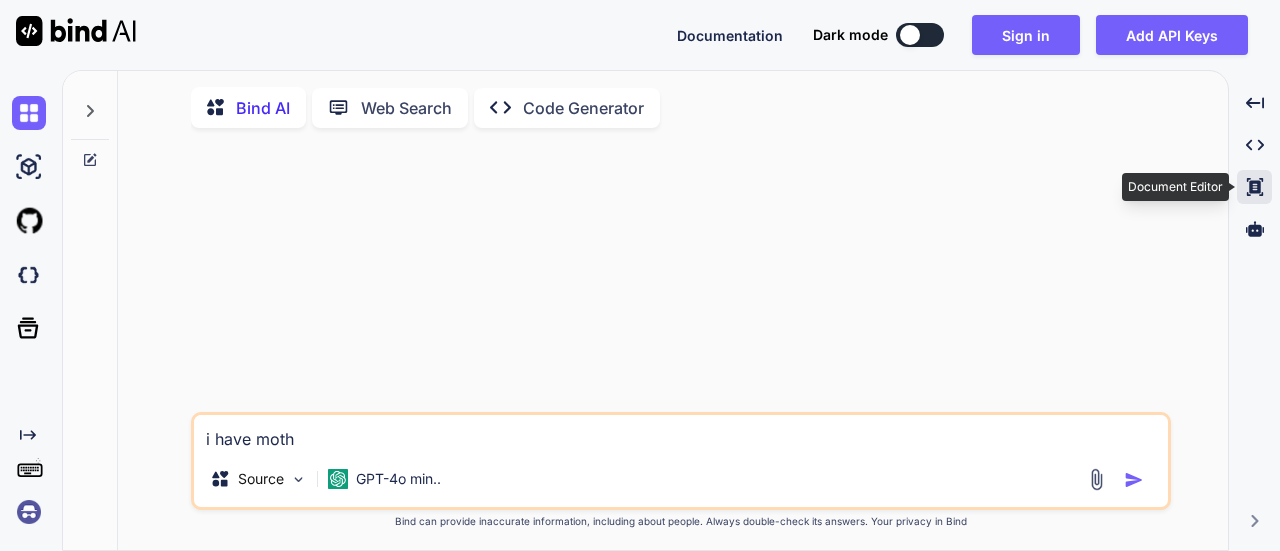 type on "i have mothe" 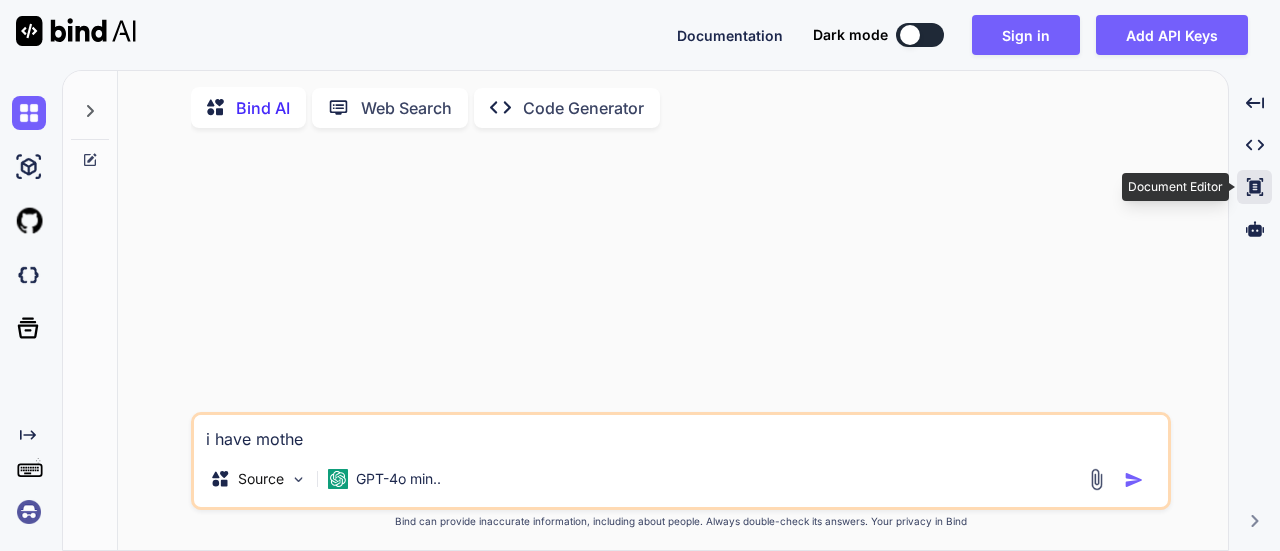 type on "i have mother" 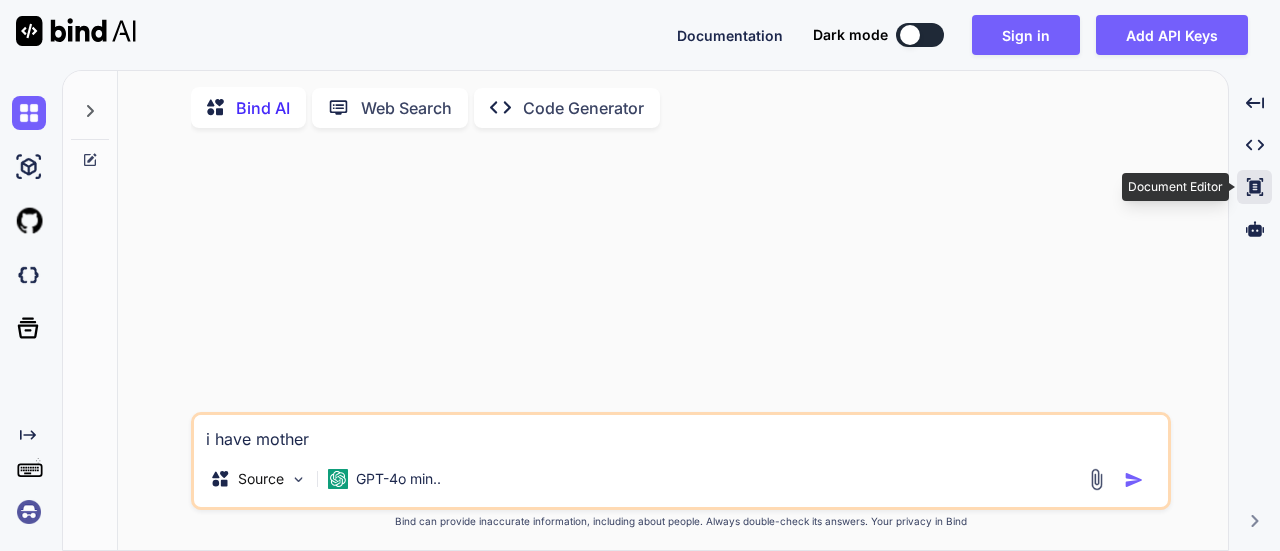 type on "i have mother" 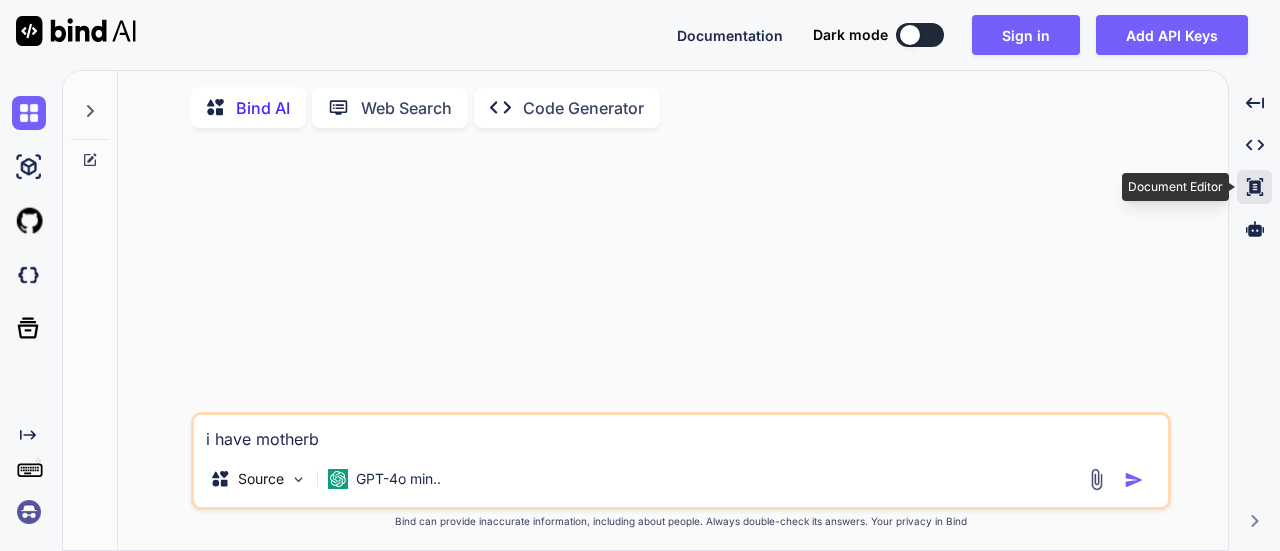 type on "i have motherbo" 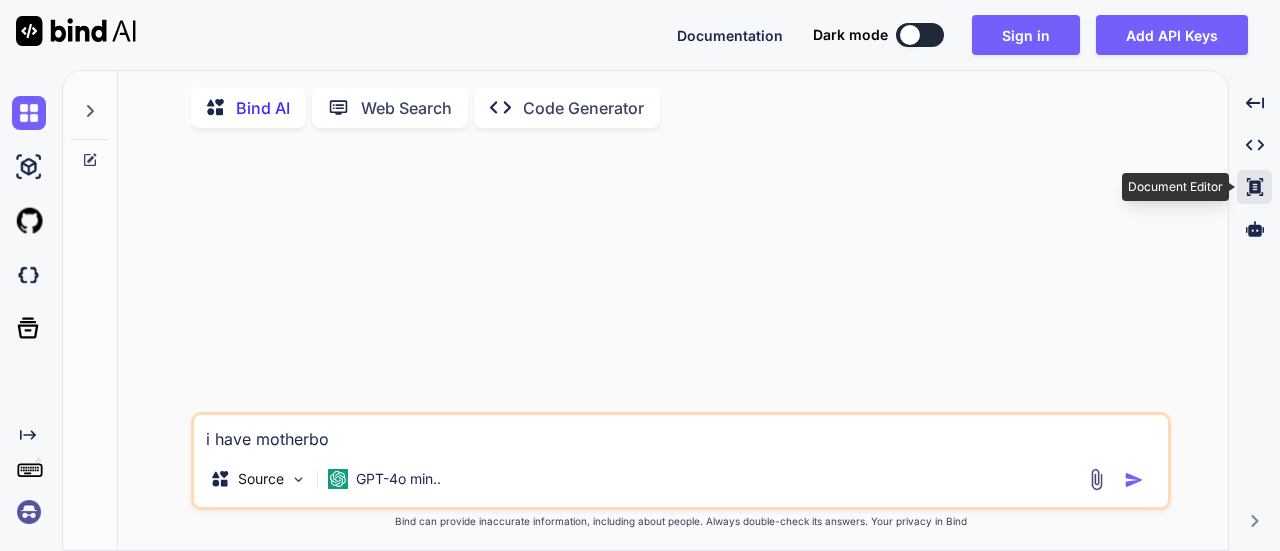 type on "i have motherboa" 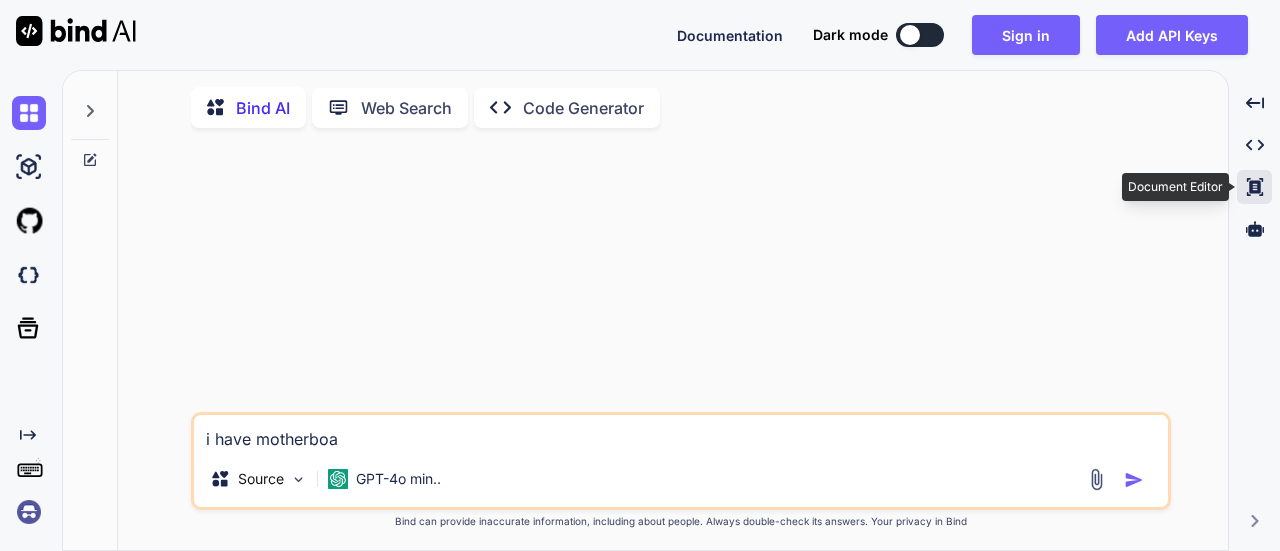 type on "i have motherboar" 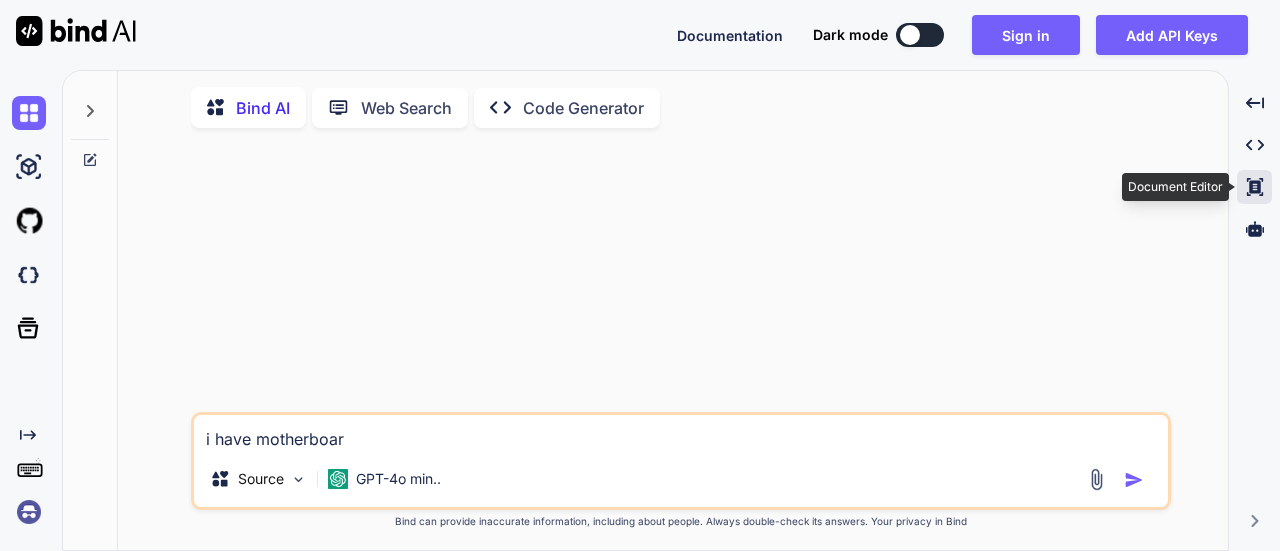 type on "i have motherboard" 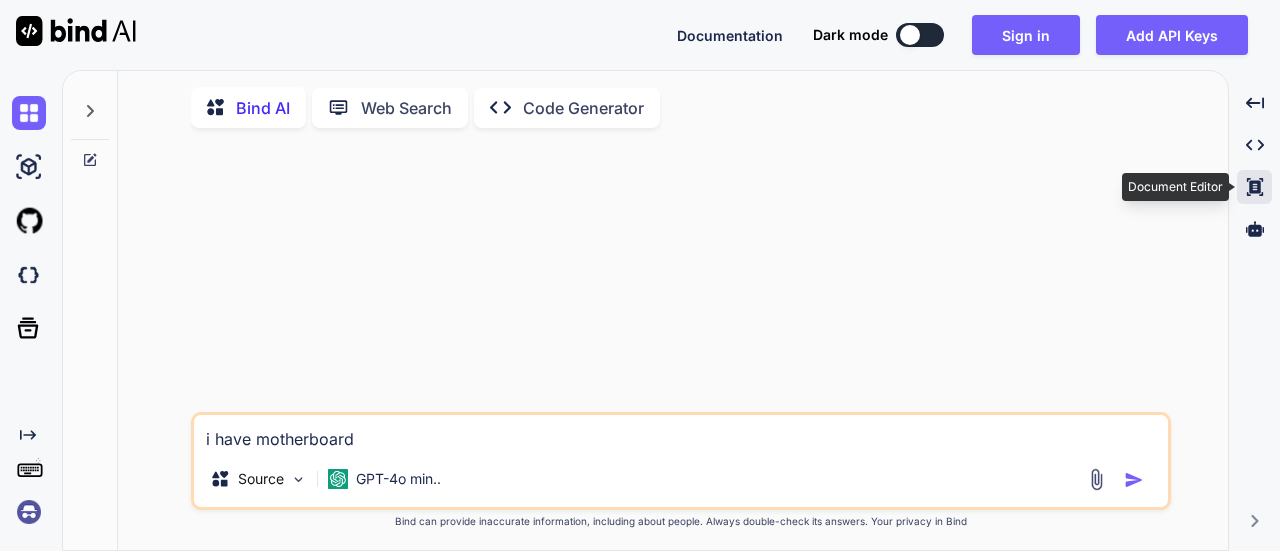type on "i have motherboard" 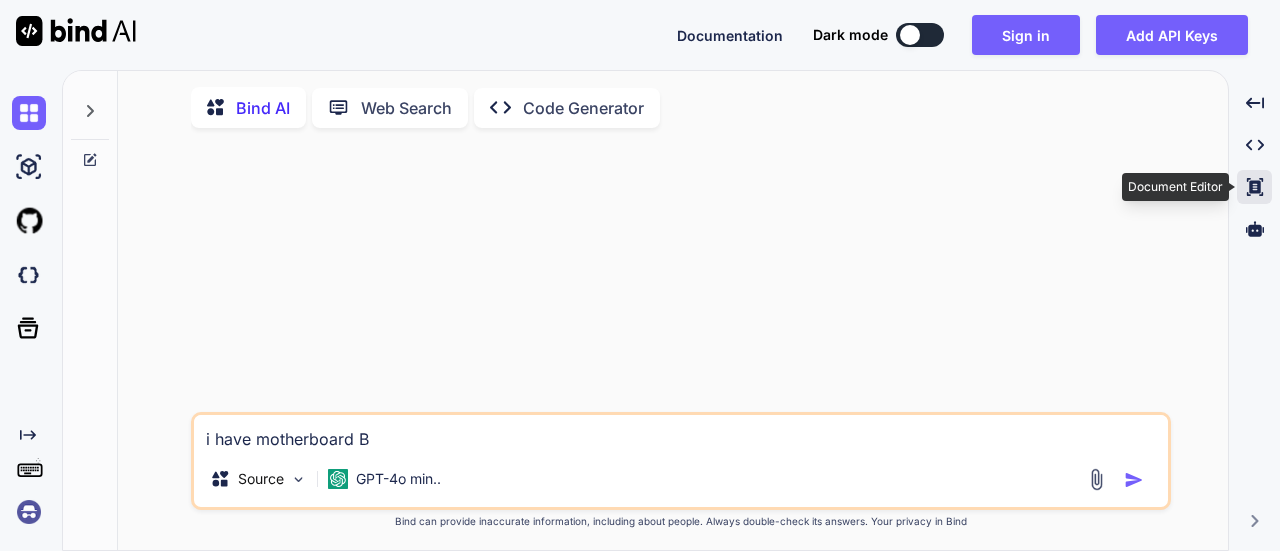 type on "i have motherboard BI" 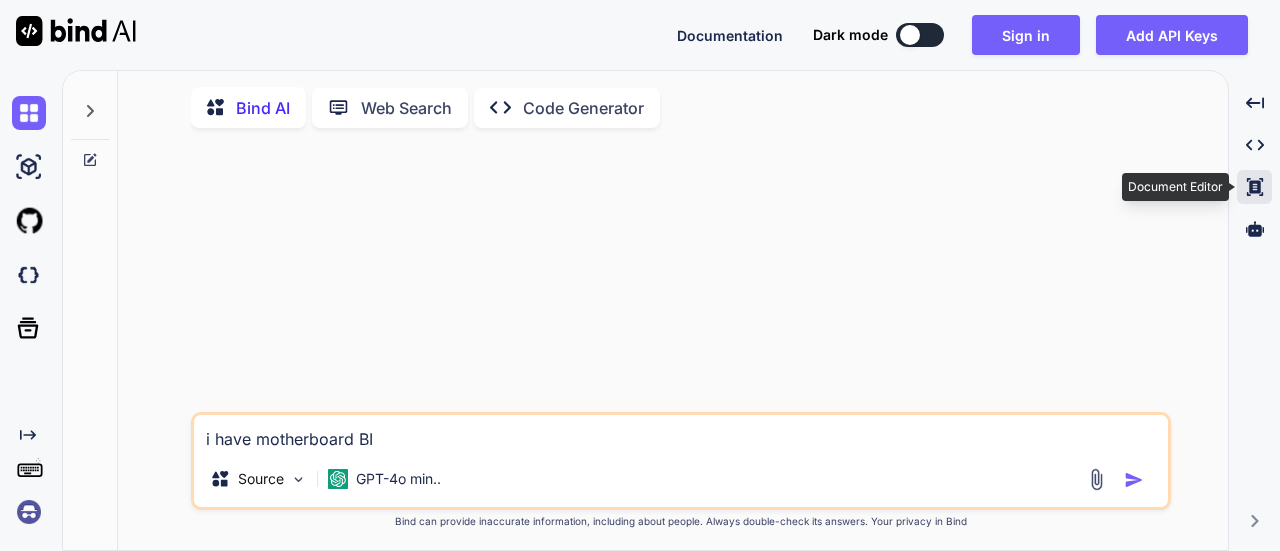 type on "i have motherboard BIG" 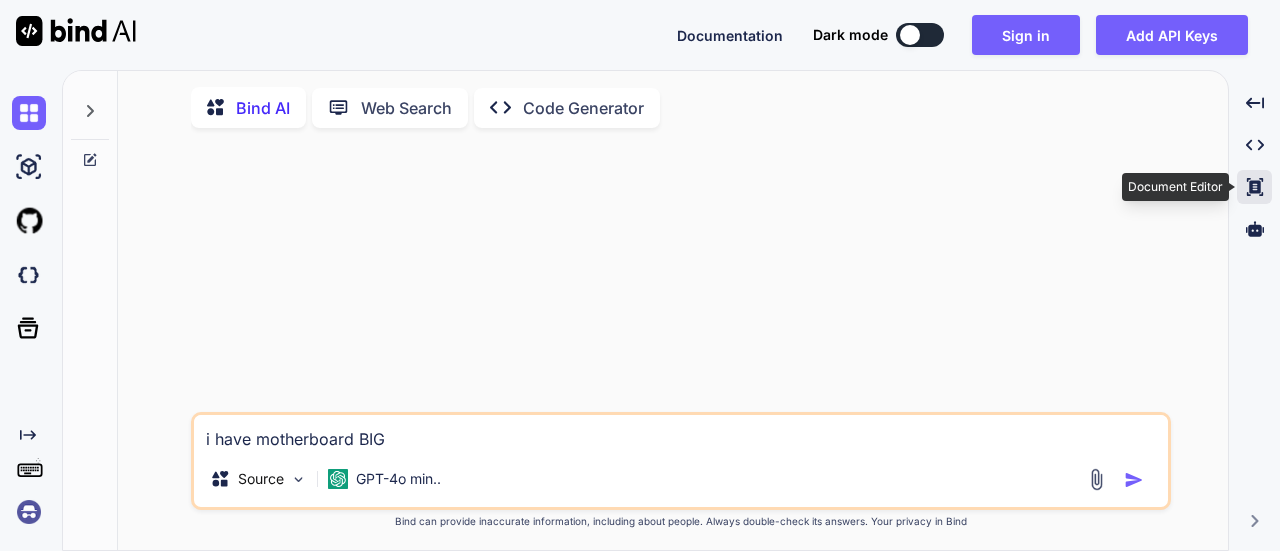 type on "i have motherboard BIGT" 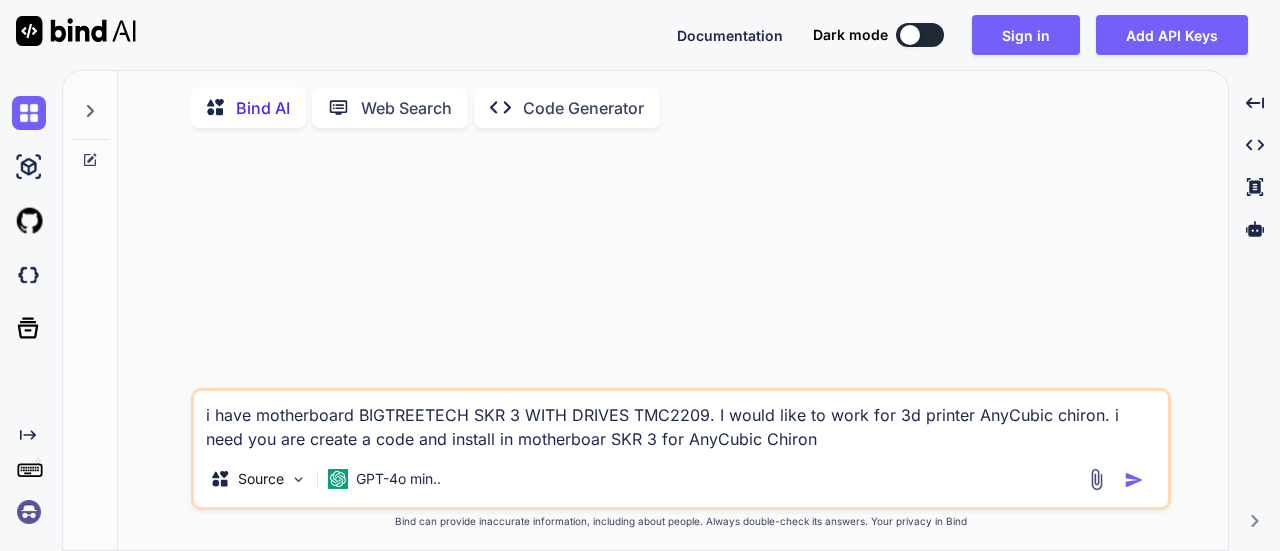 type on "i have motherboard BIGTREETECH SKR 3 WITH DRIVES TMC2209. I would like to work for 3d printer AnyCubic chiron. i need you are create a code and install in motherboar SKR 3 for AnyCubic Chiron" 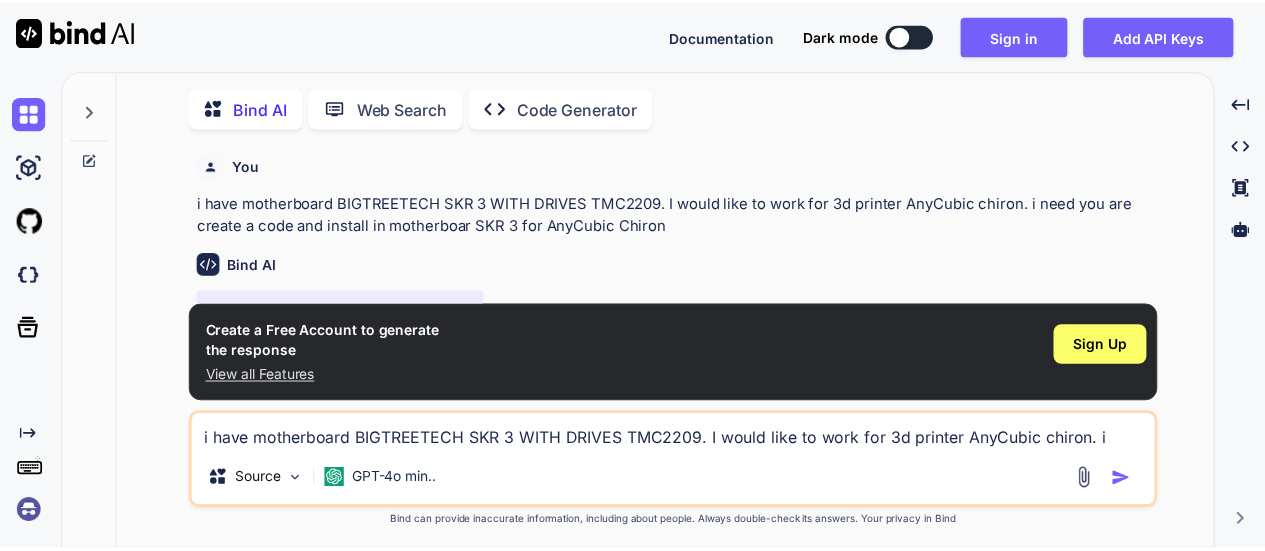 scroll, scrollTop: 7, scrollLeft: 0, axis: vertical 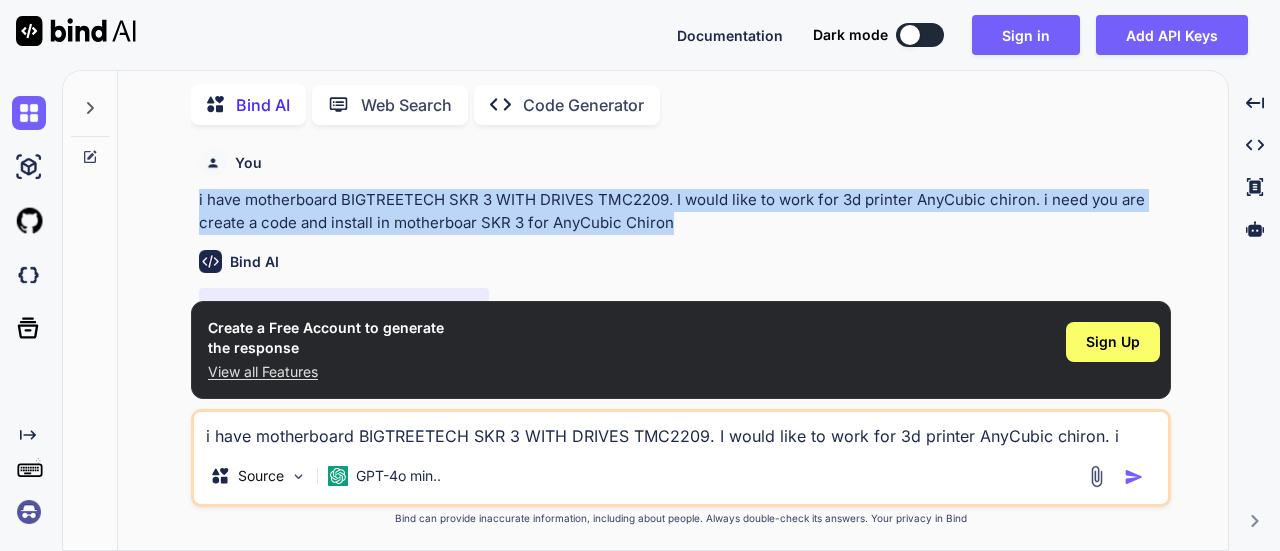 drag, startPoint x: 200, startPoint y: 198, endPoint x: 699, endPoint y: 213, distance: 499.2254 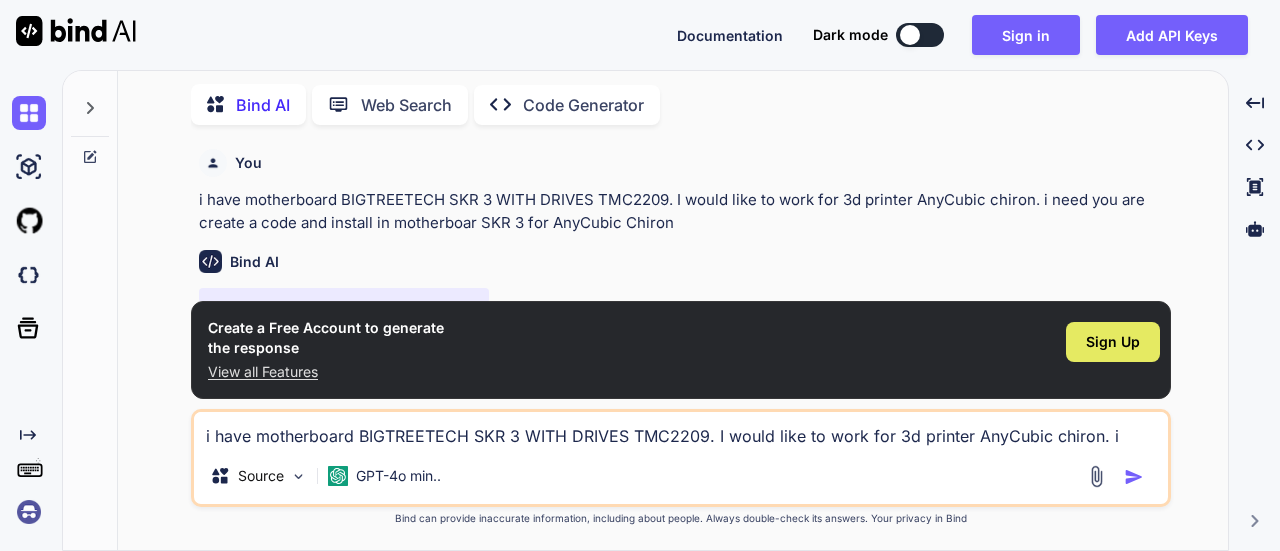 click on "Sign Up" at bounding box center [1113, 342] 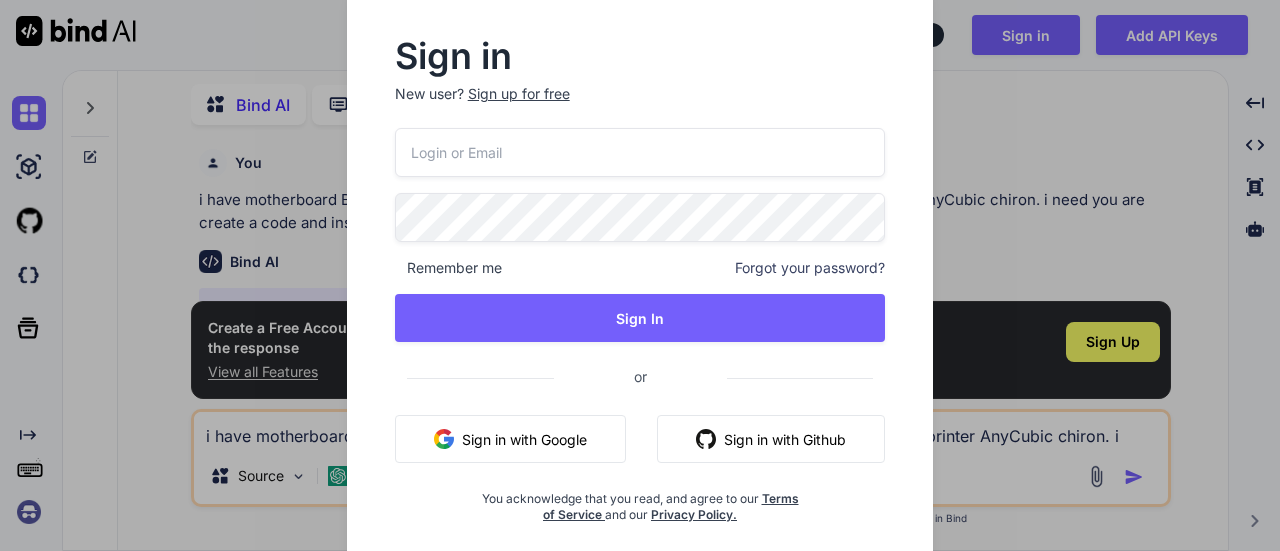 click on "Sign in with Google" at bounding box center (510, 439) 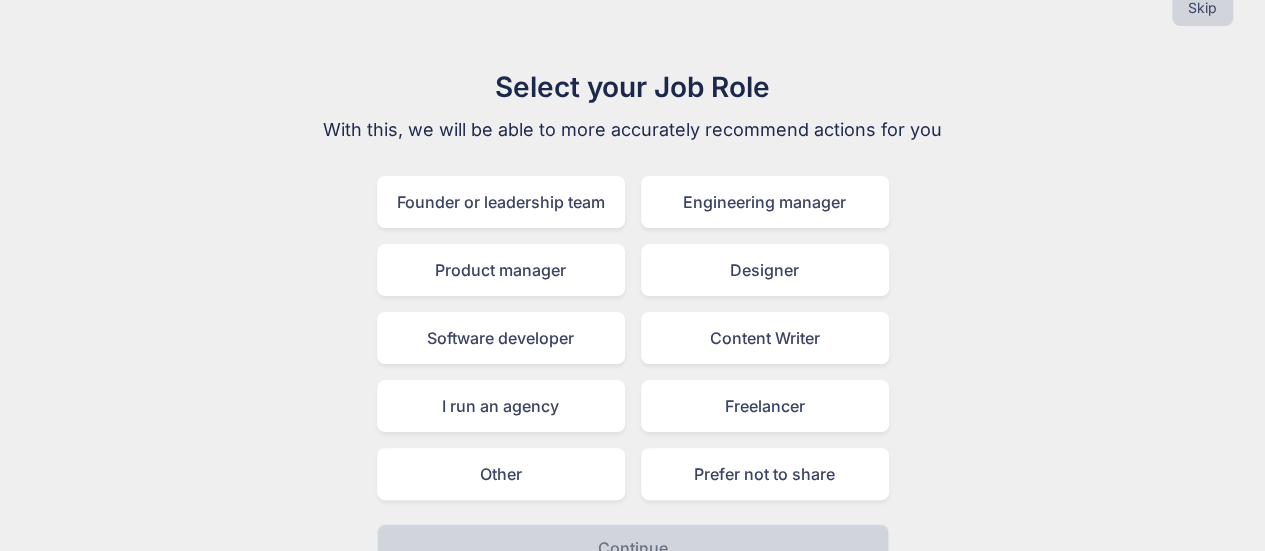 scroll, scrollTop: 78, scrollLeft: 0, axis: vertical 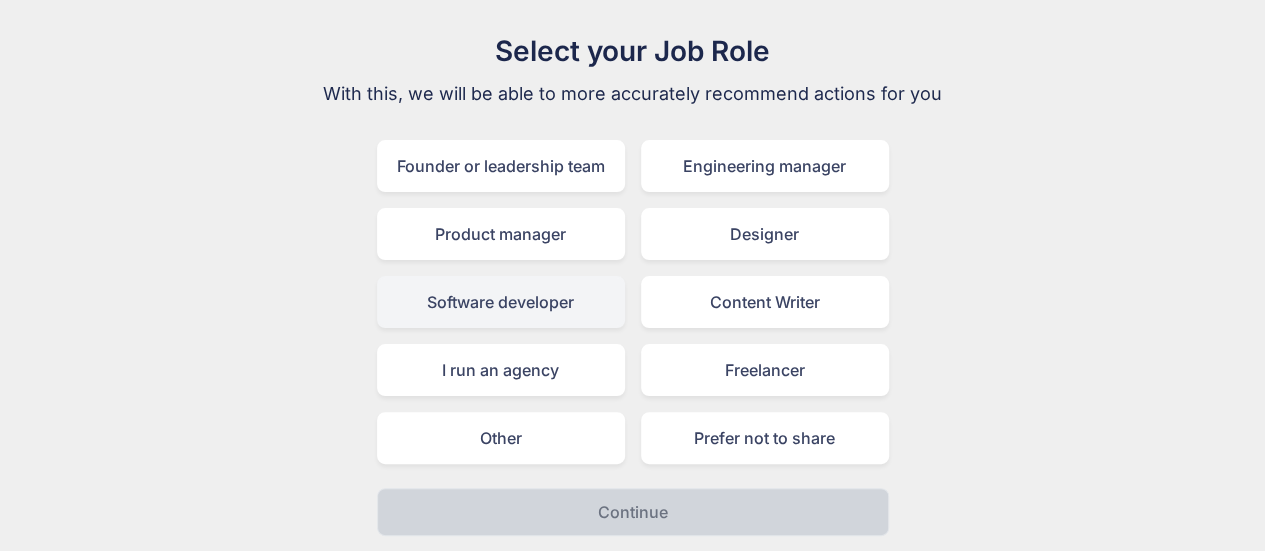 click on "Software developer" at bounding box center (501, 302) 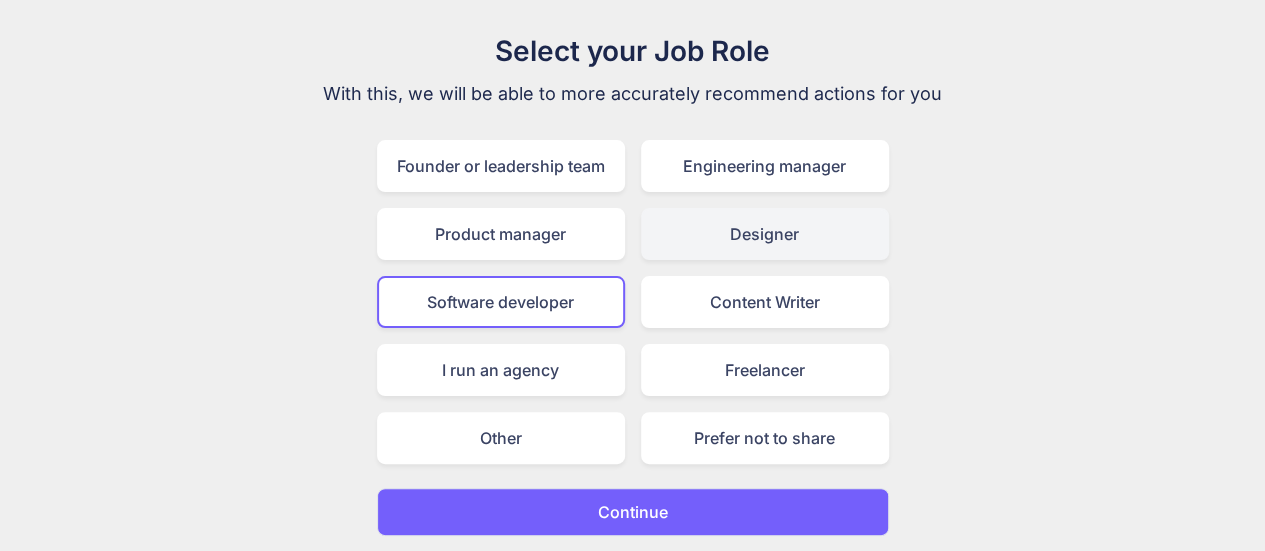 click on "Designer" at bounding box center [765, 234] 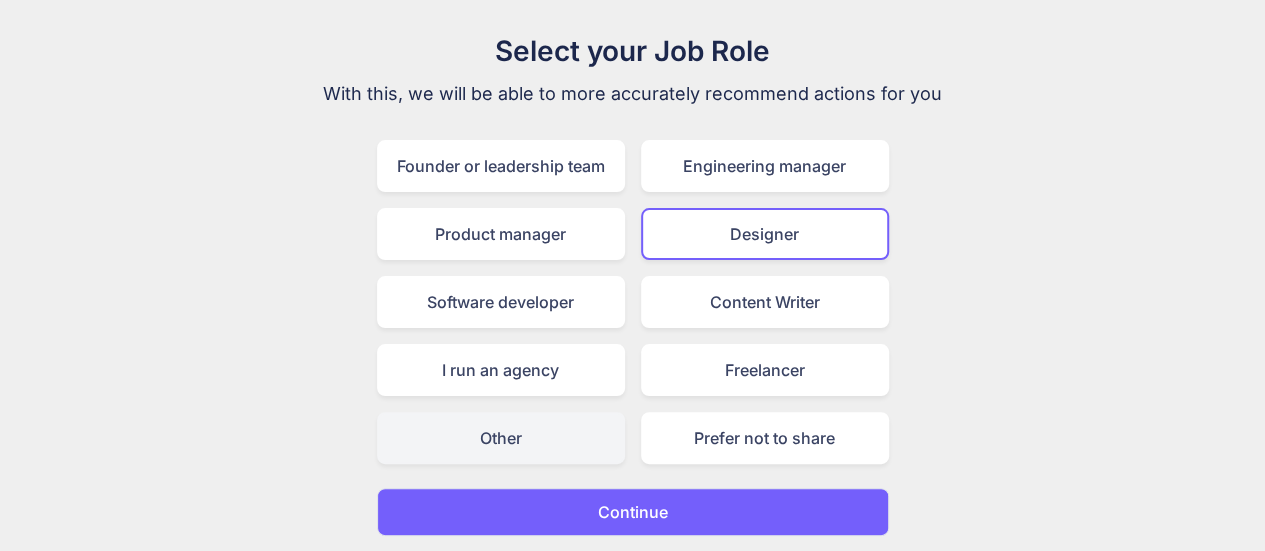 click on "Other" at bounding box center [501, 438] 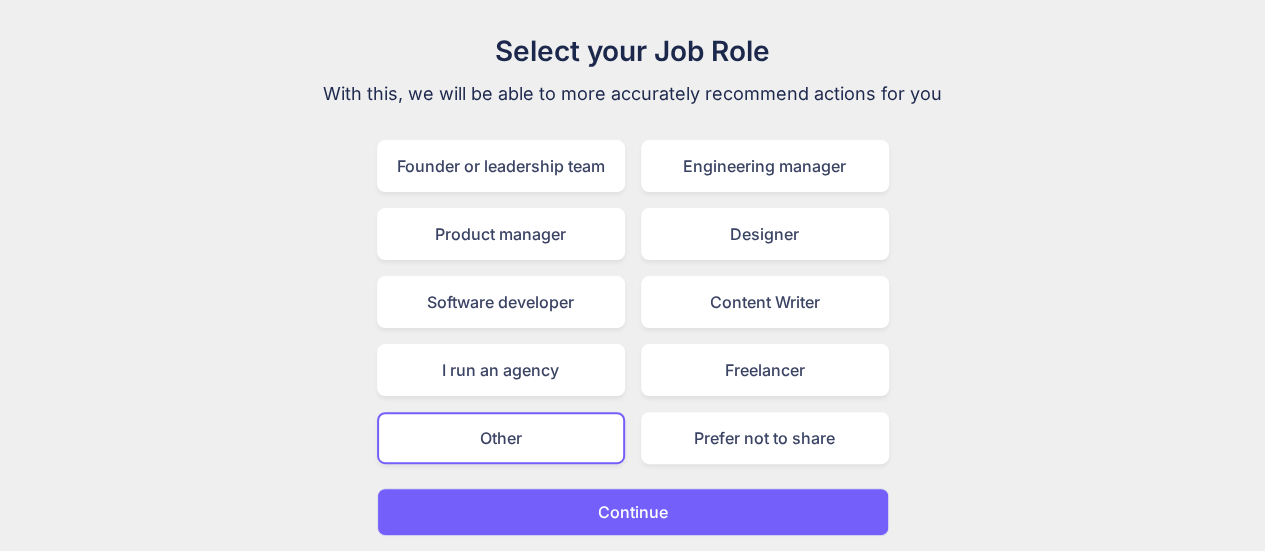 click on "Continue" at bounding box center [633, 512] 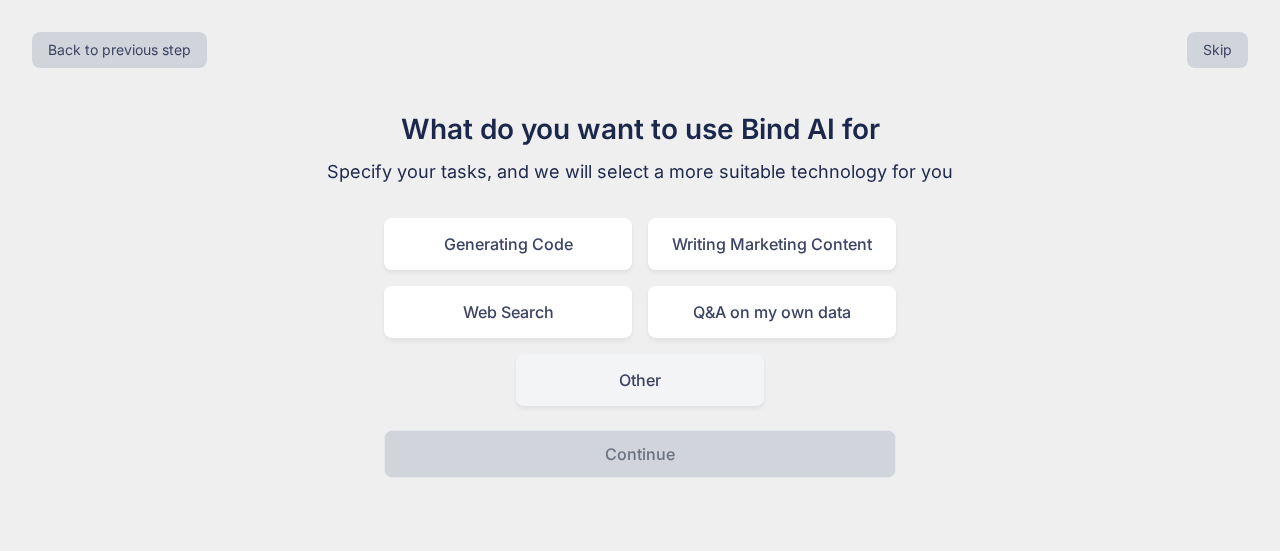 click on "Other" at bounding box center (640, 380) 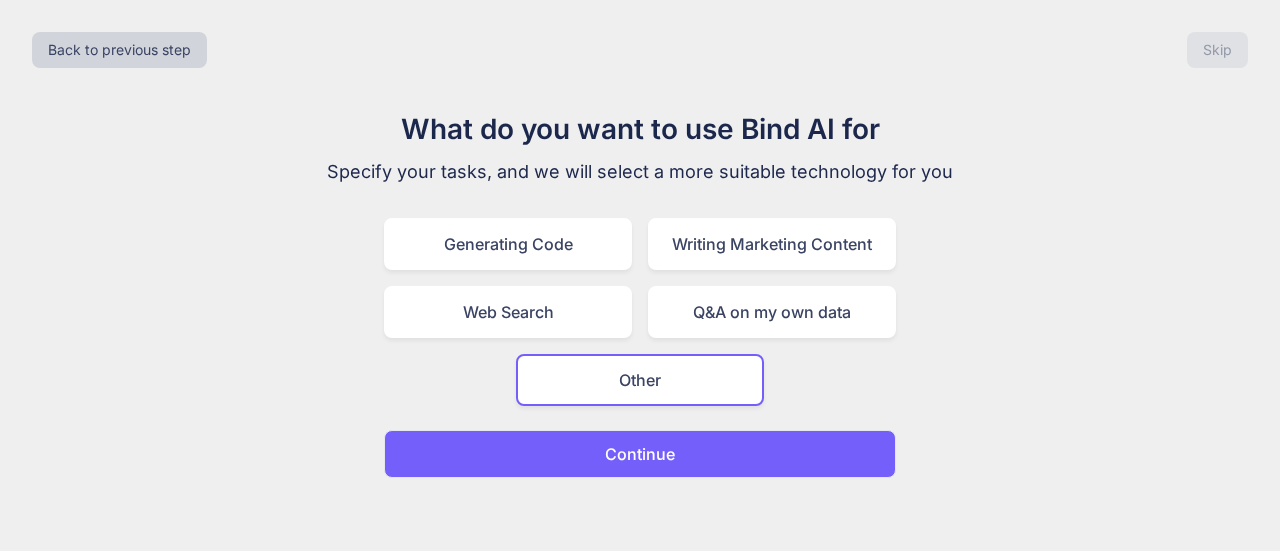 click on "Continue" at bounding box center [640, 454] 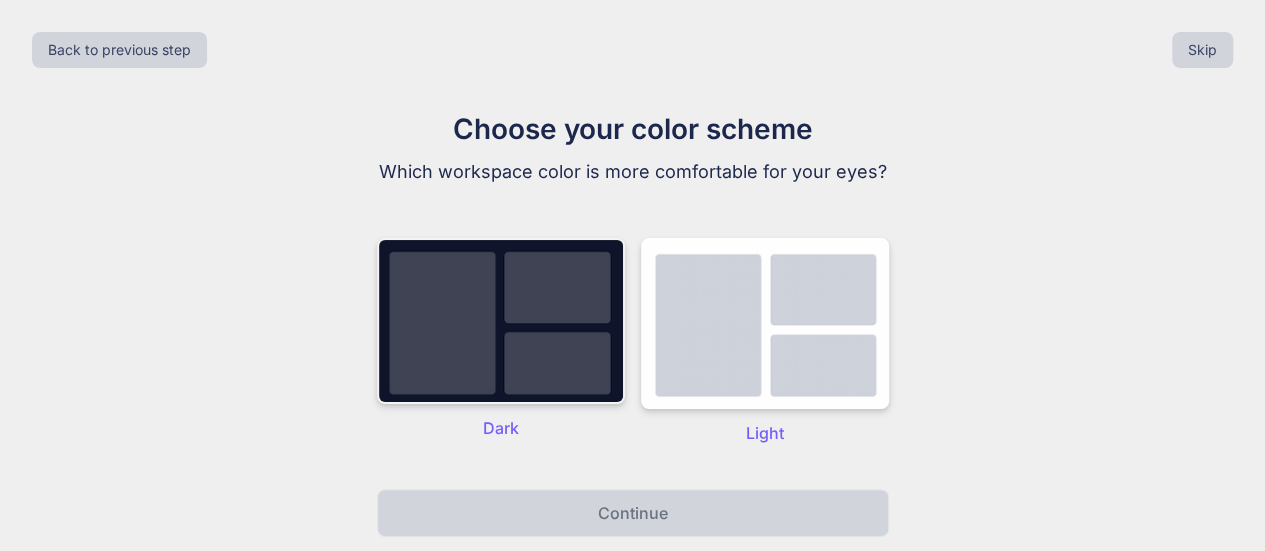 click at bounding box center [501, 321] 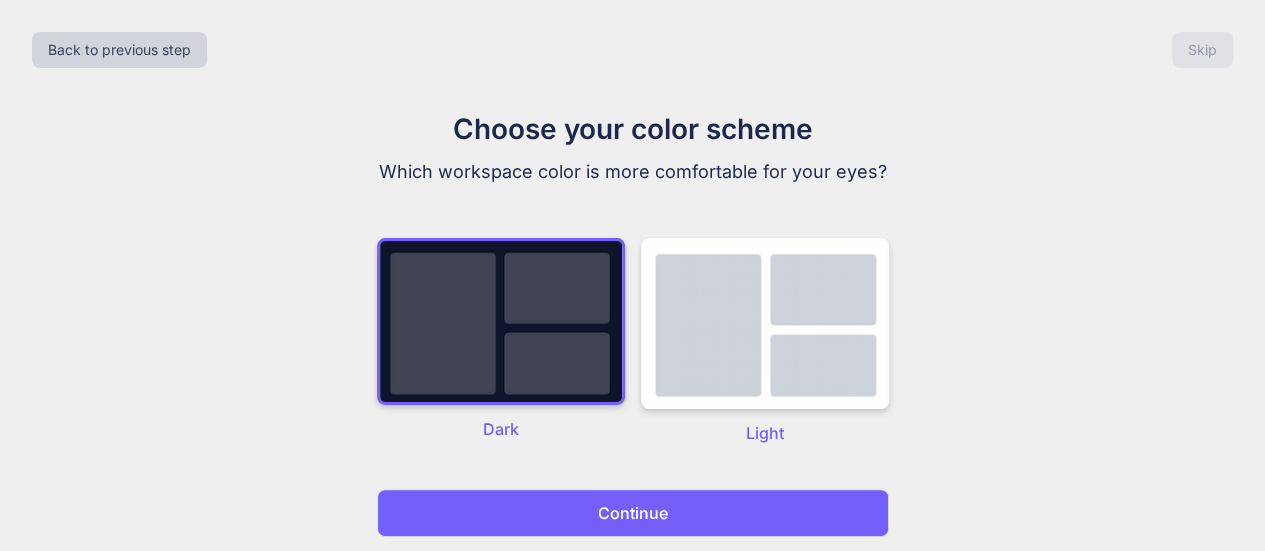 click on "Continue" at bounding box center (633, 513) 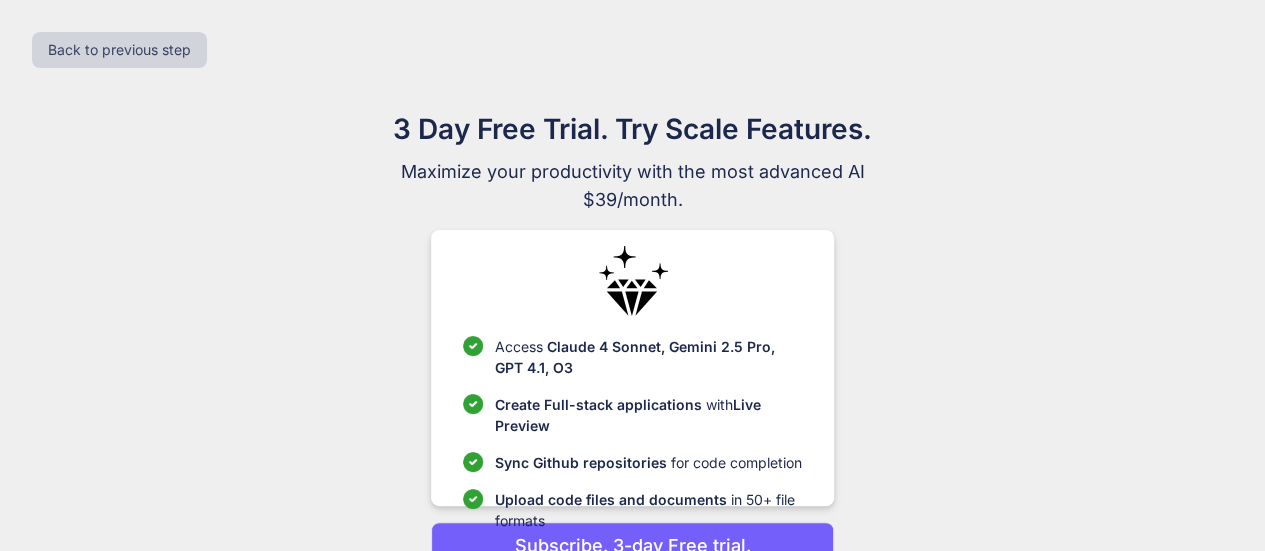 scroll, scrollTop: 102, scrollLeft: 0, axis: vertical 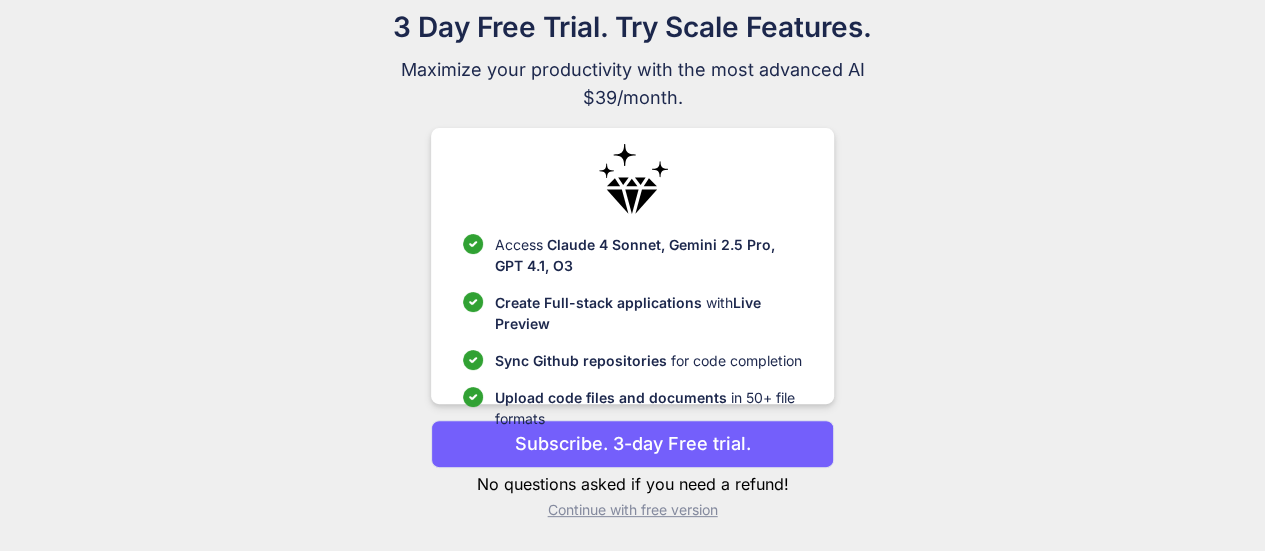 click on "Subscribe. 3-day Free trial." at bounding box center (633, 443) 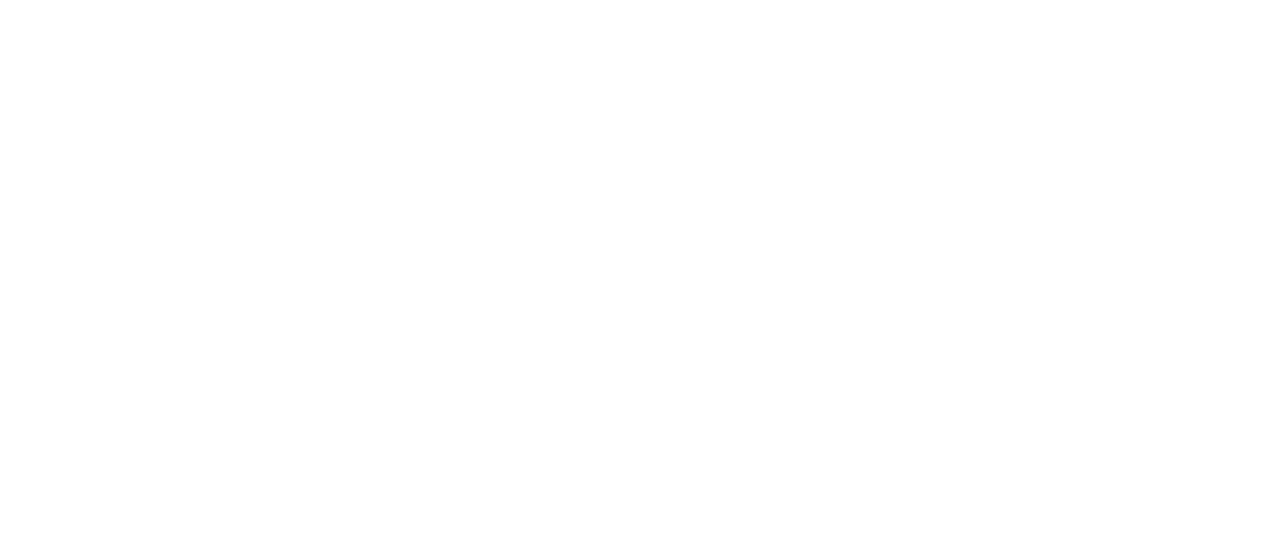 scroll, scrollTop: 0, scrollLeft: 0, axis: both 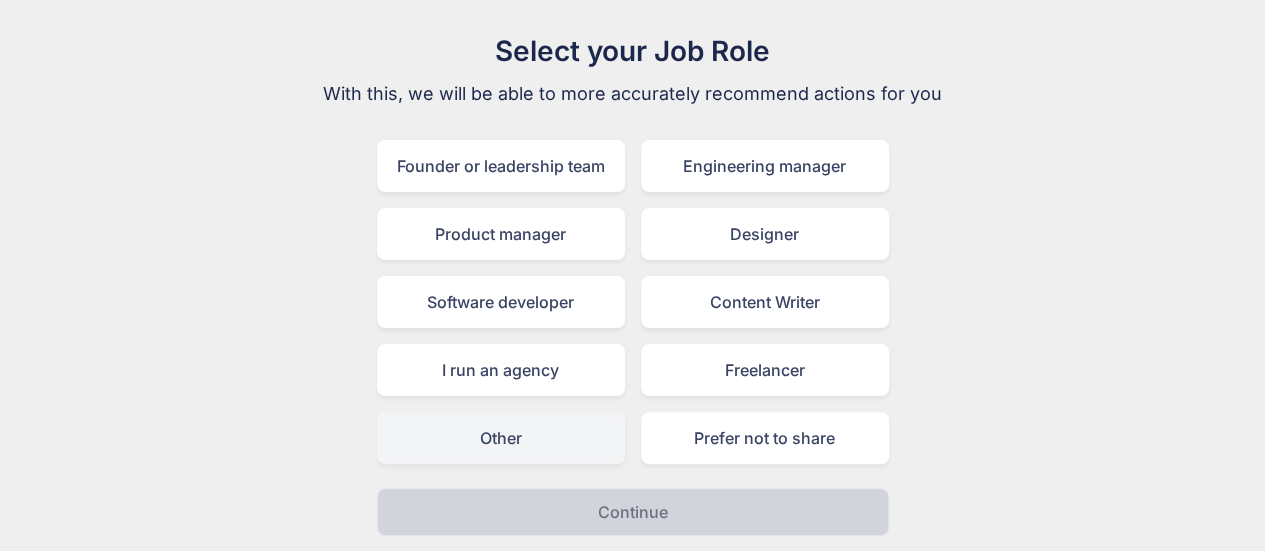 click on "Other" at bounding box center [501, 438] 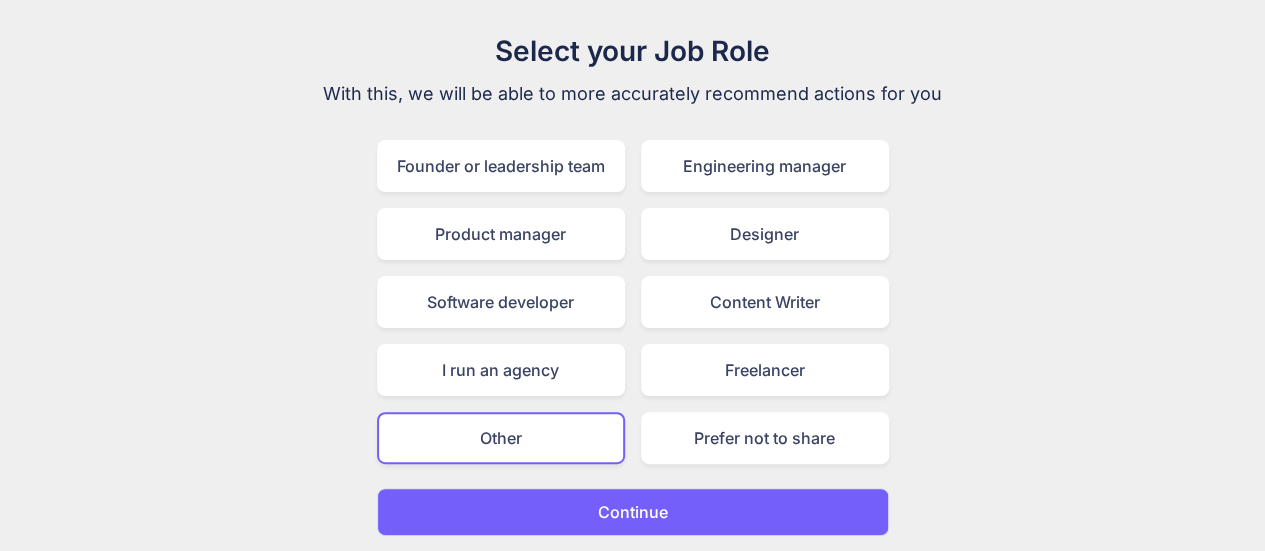 click on "Continue" at bounding box center (633, 512) 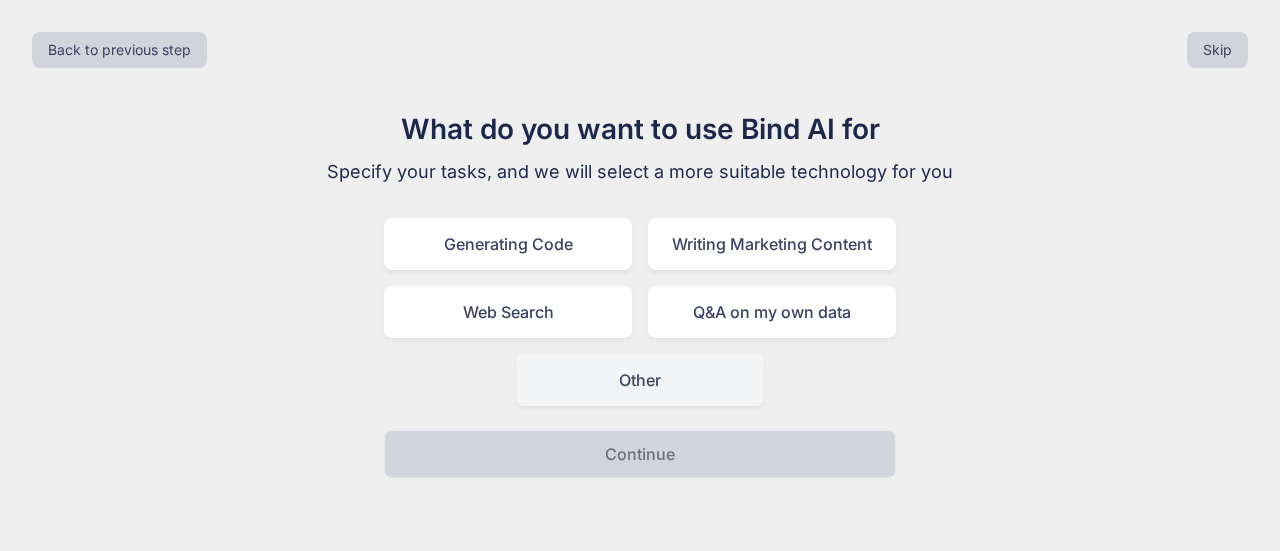 click on "Other" at bounding box center (640, 380) 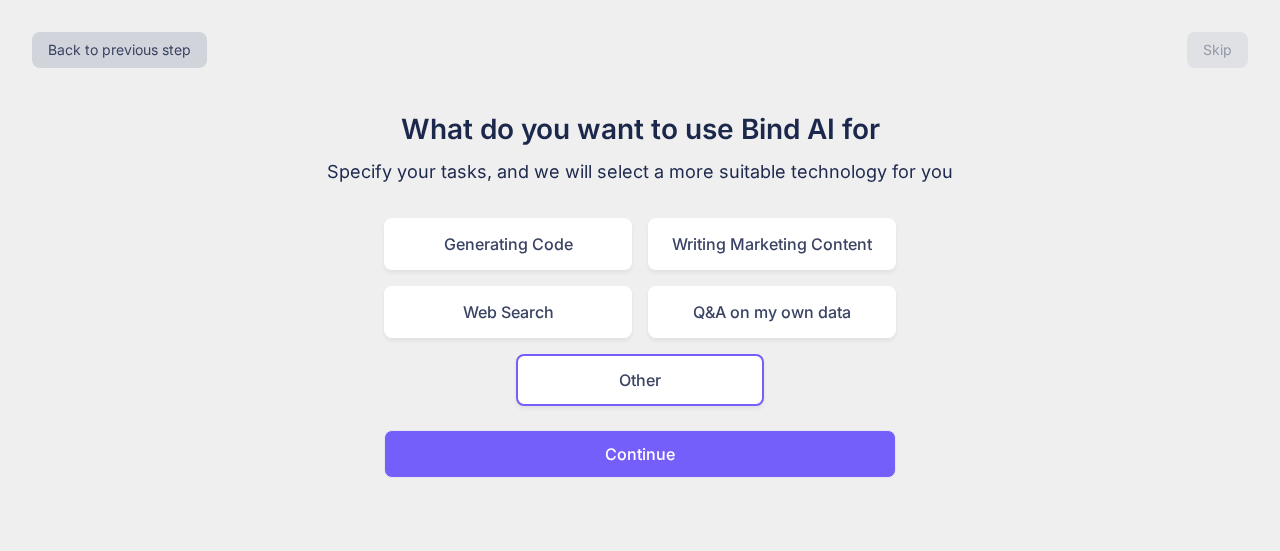 click on "Continue" at bounding box center (640, 454) 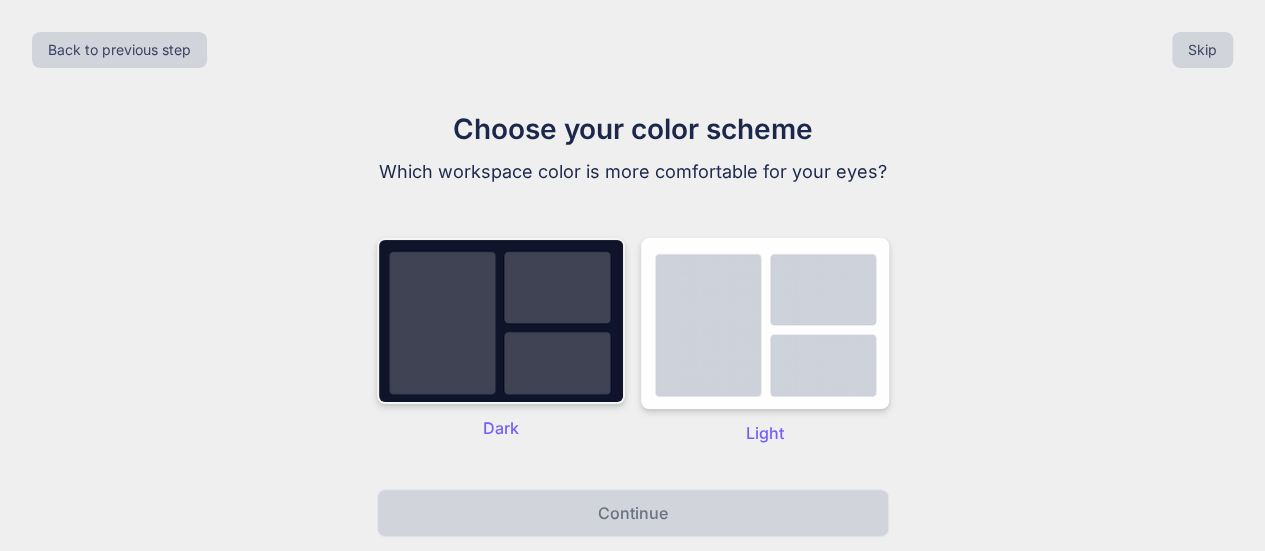 click at bounding box center (501, 321) 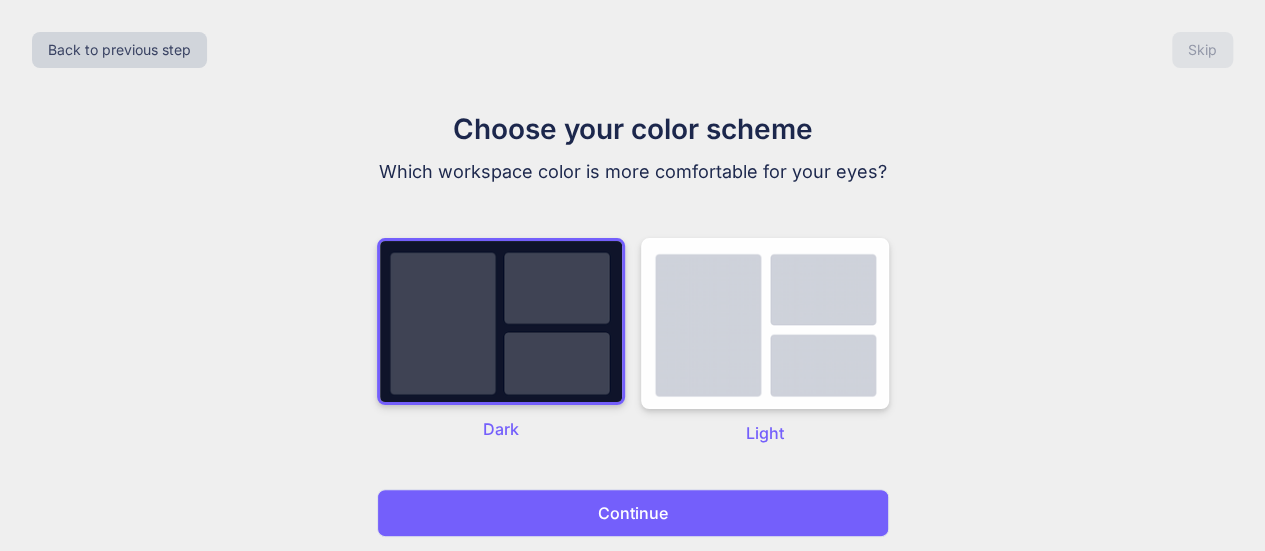 click on "Continue" at bounding box center (633, 513) 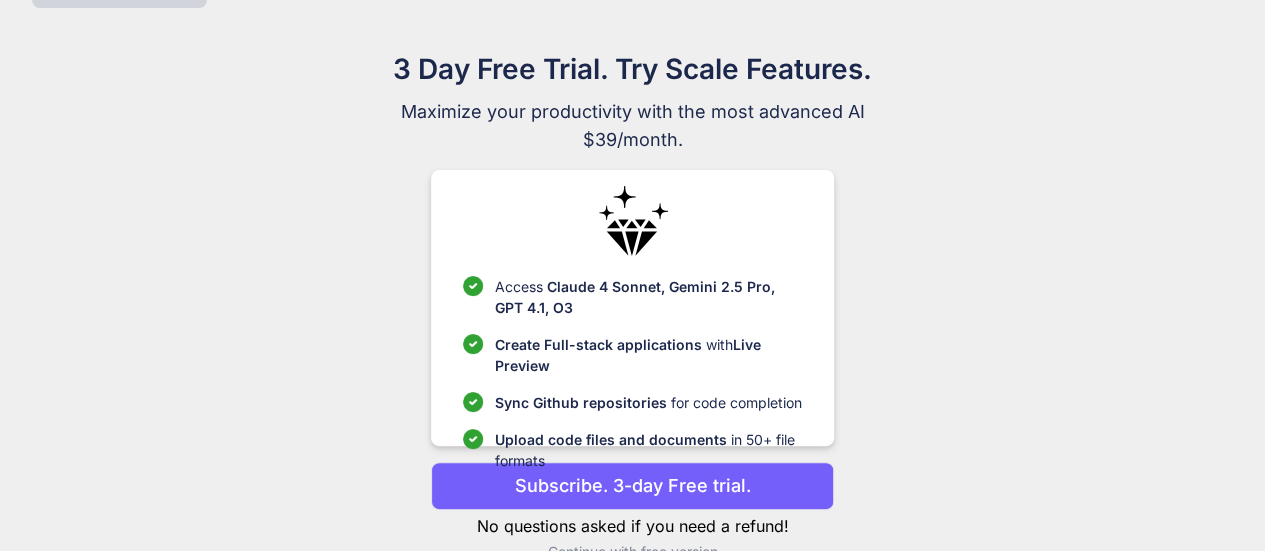 scroll, scrollTop: 102, scrollLeft: 0, axis: vertical 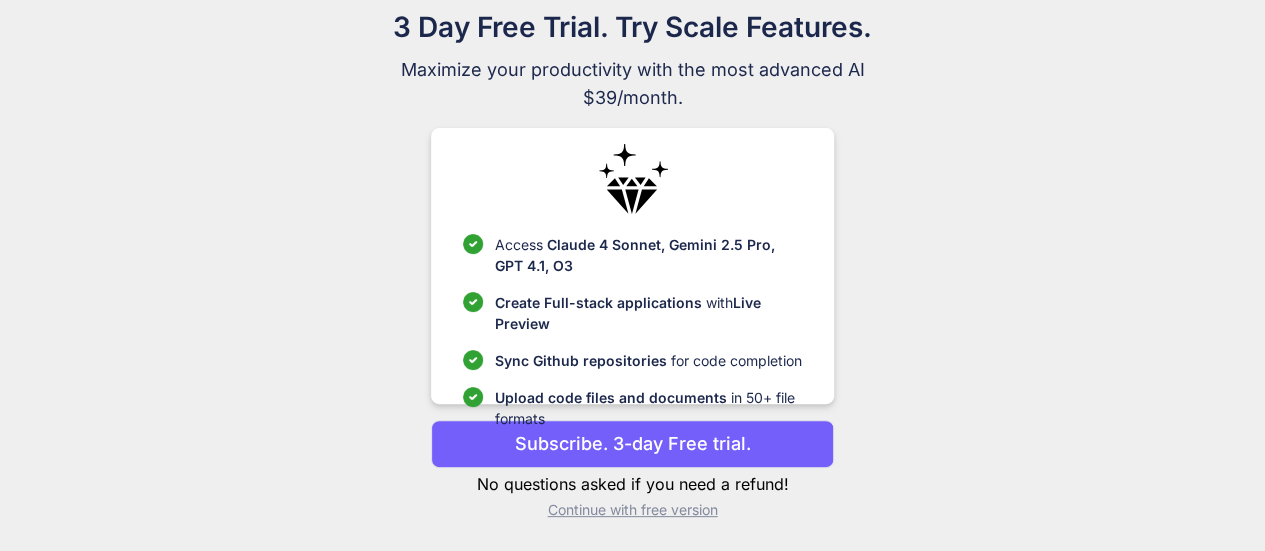 click on "Continue with free version" at bounding box center (632, 510) 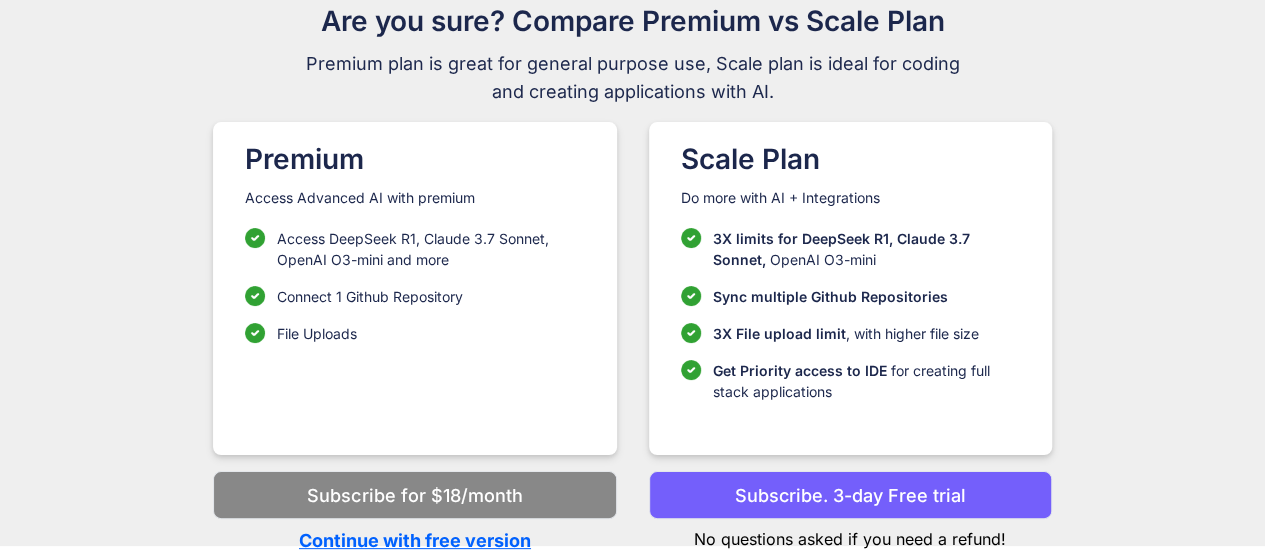 scroll, scrollTop: 110, scrollLeft: 0, axis: vertical 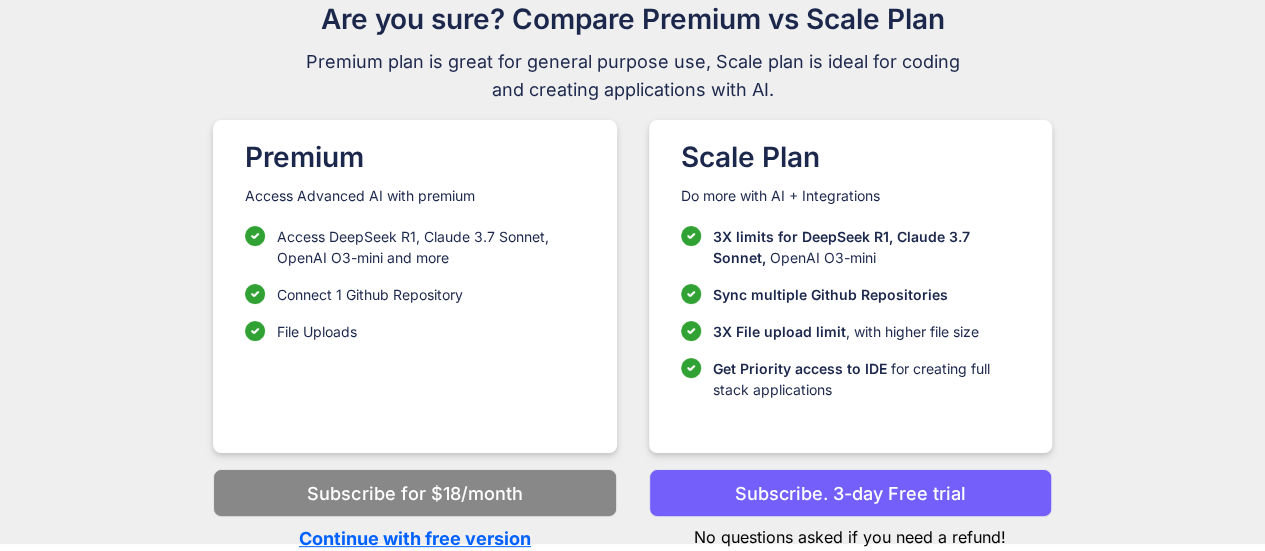 click on "Continue with free version" at bounding box center [414, 538] 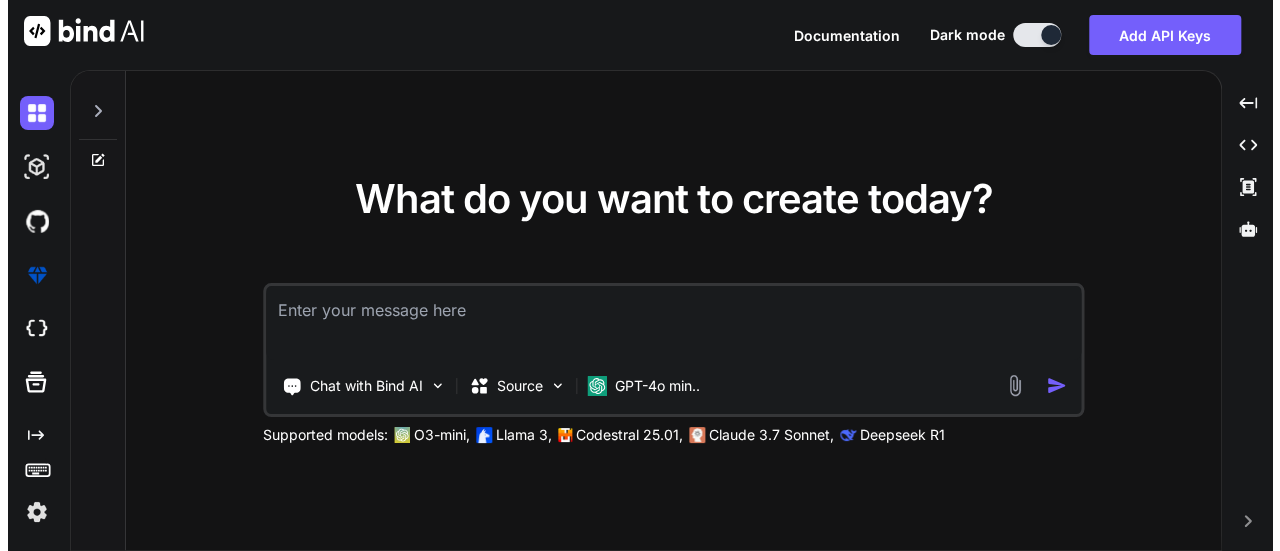 scroll, scrollTop: 0, scrollLeft: 0, axis: both 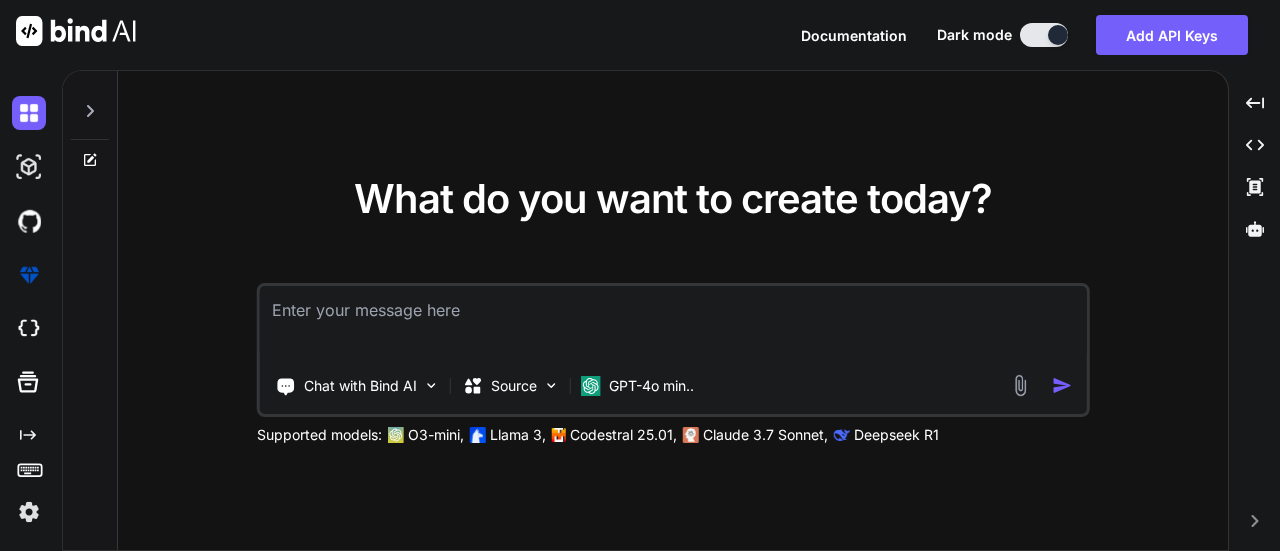 type on "x" 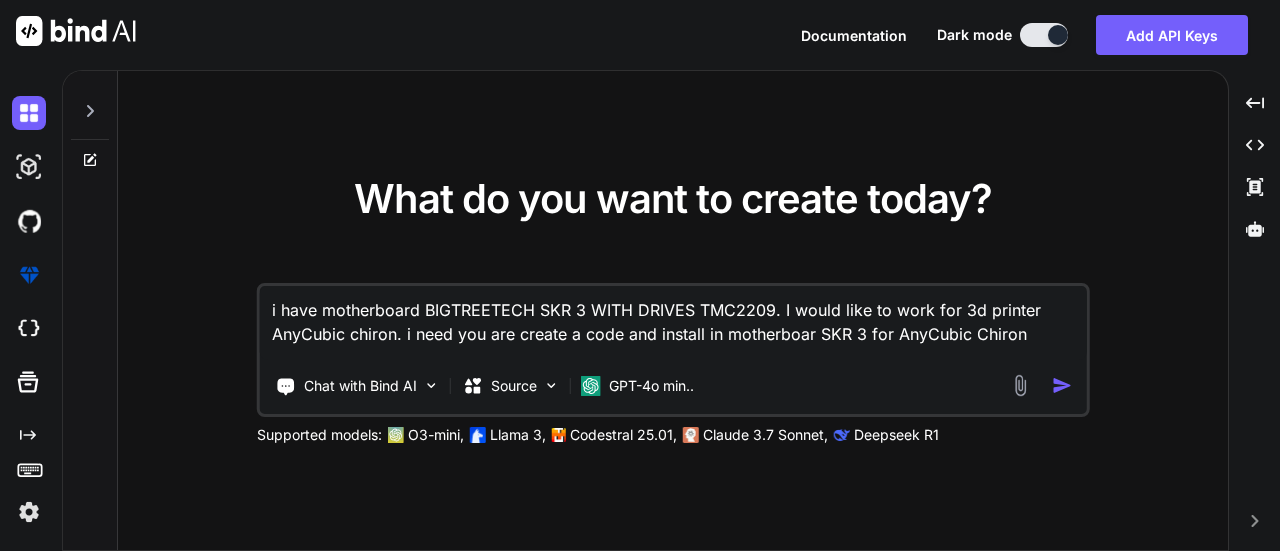 type on "i have motherboard BIGTREETECH SKR 3 WITH DRIVES TMC2209. I would like to work for 3d printer AnyCubic chiron. i need you are create a code and install in motherboar SKR 3 for AnyCubic Chiron" 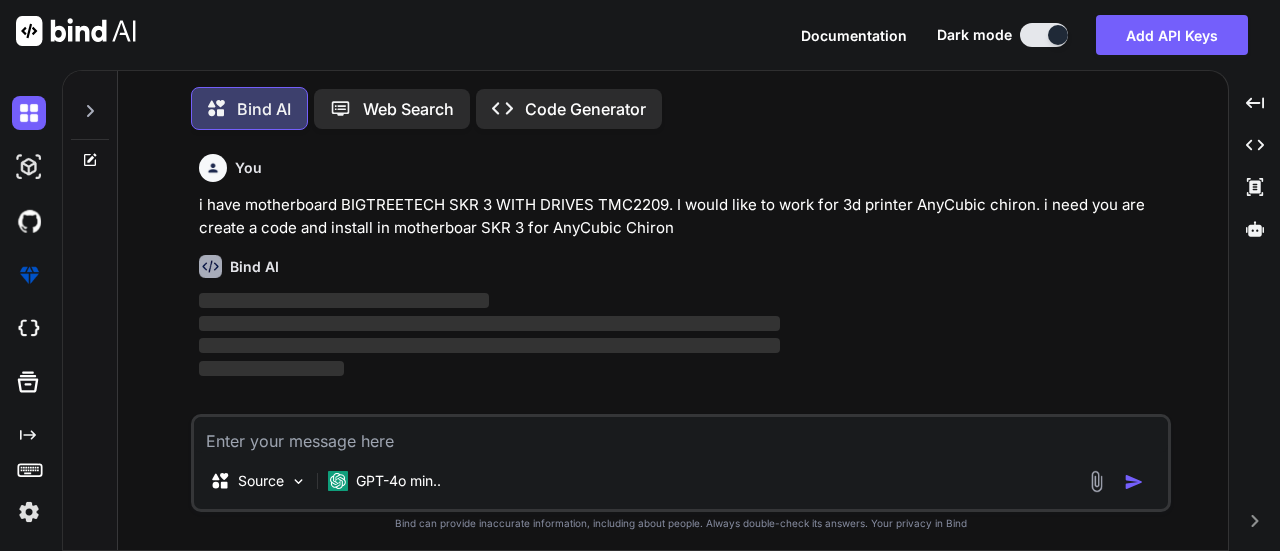 scroll, scrollTop: 8, scrollLeft: 0, axis: vertical 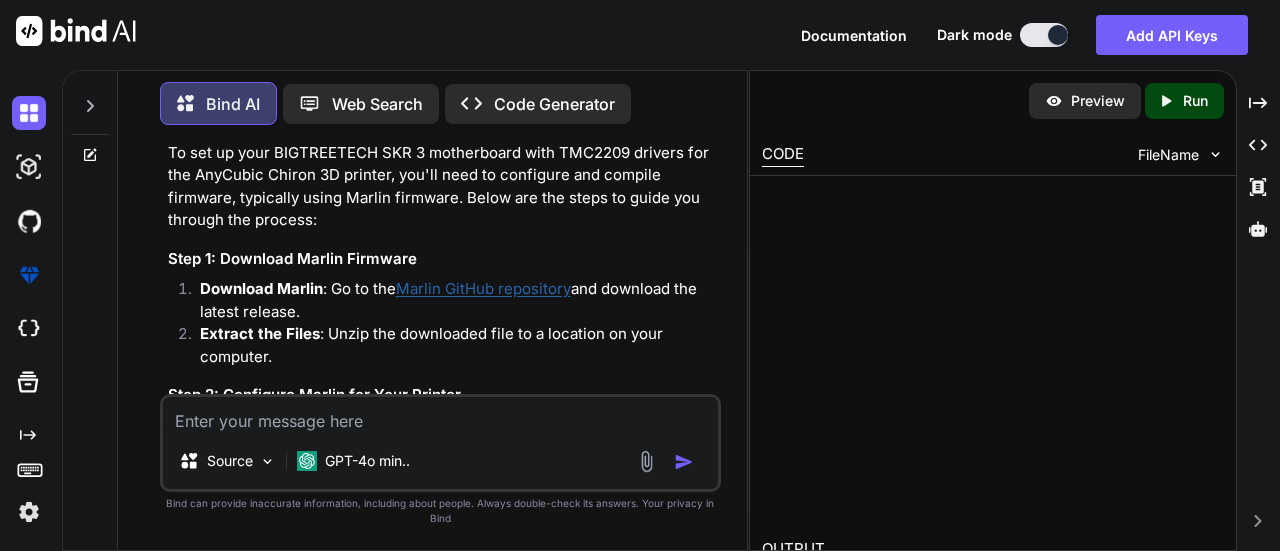 type on "x" 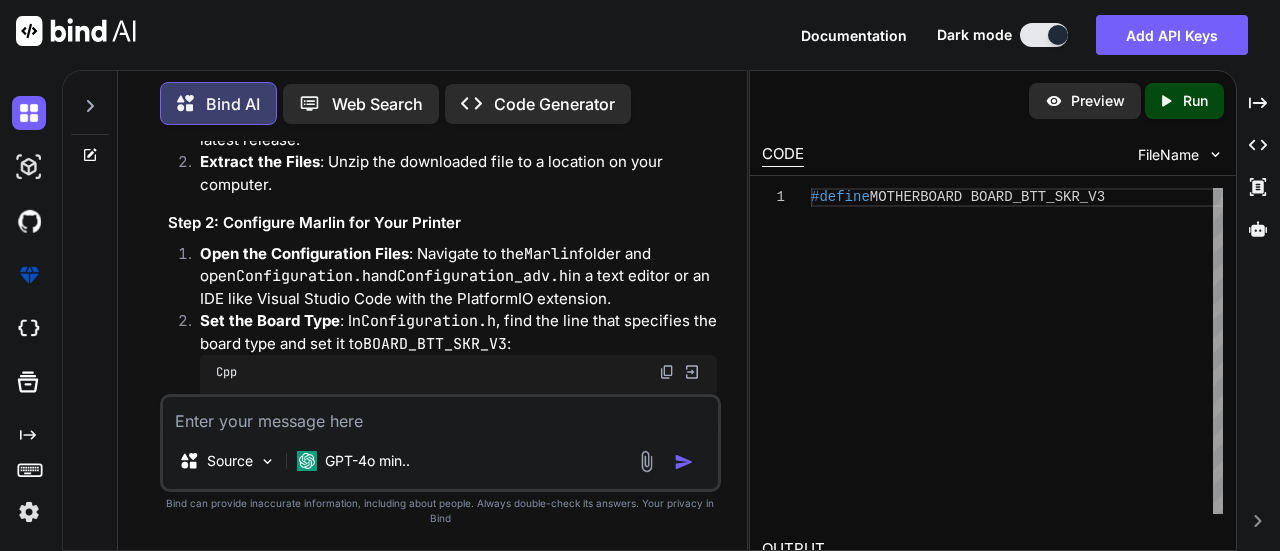 scroll, scrollTop: 200, scrollLeft: 0, axis: vertical 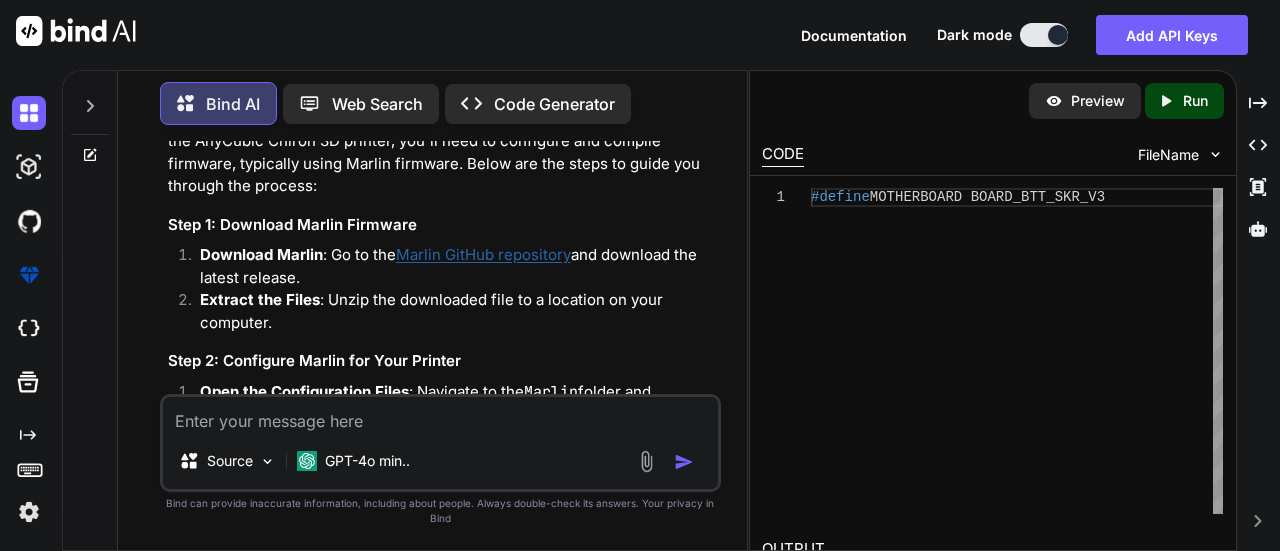click on "Marlin GitHub repository" at bounding box center [483, 254] 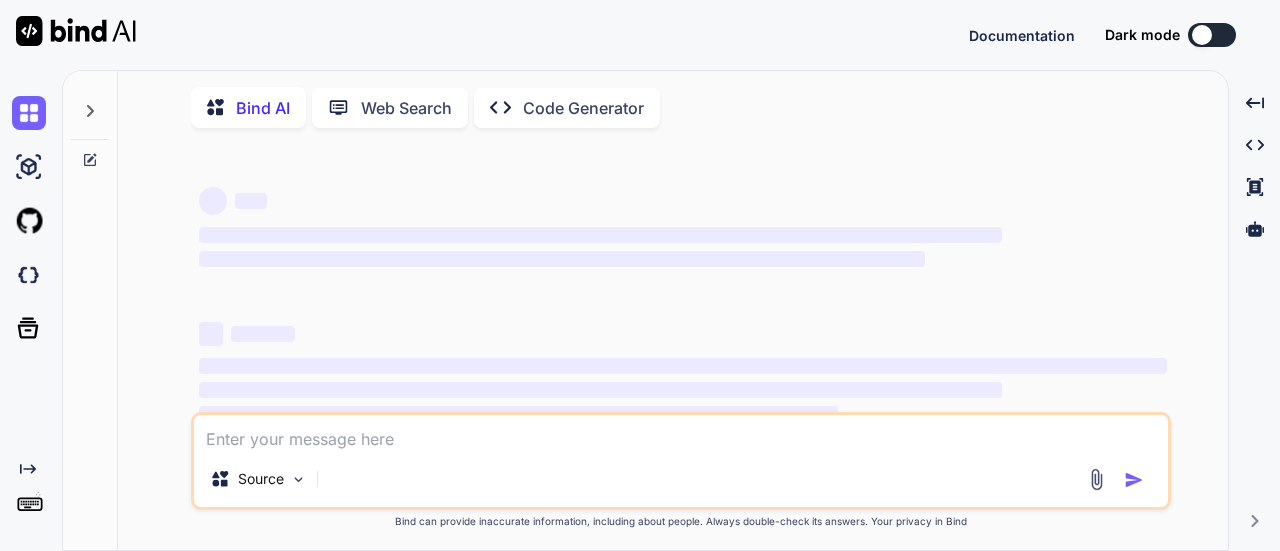 scroll, scrollTop: 0, scrollLeft: 0, axis: both 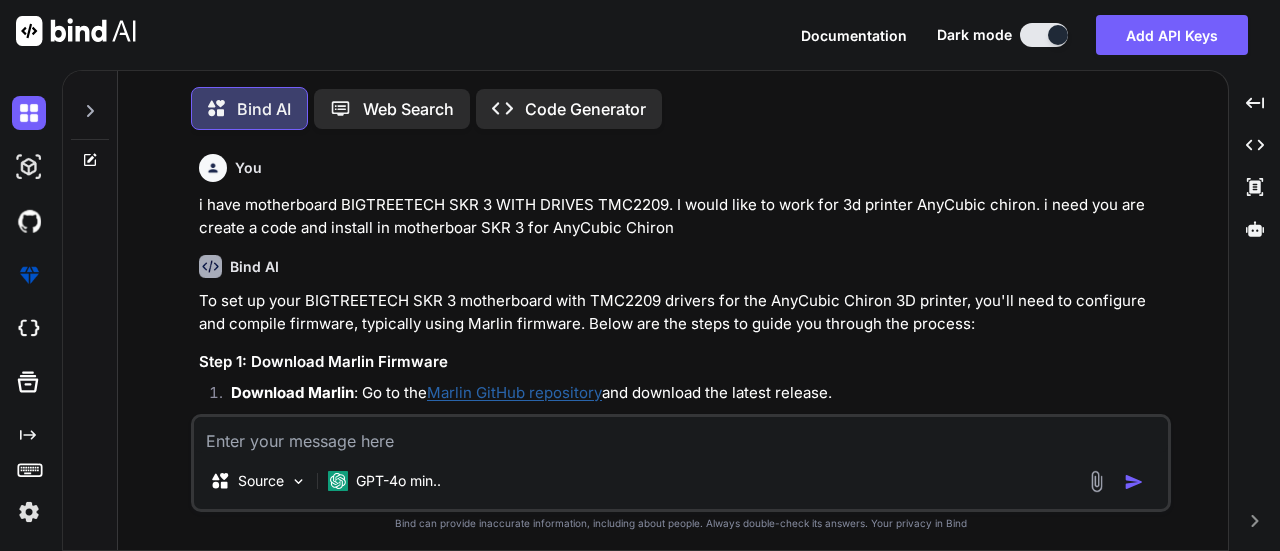 type on "x" 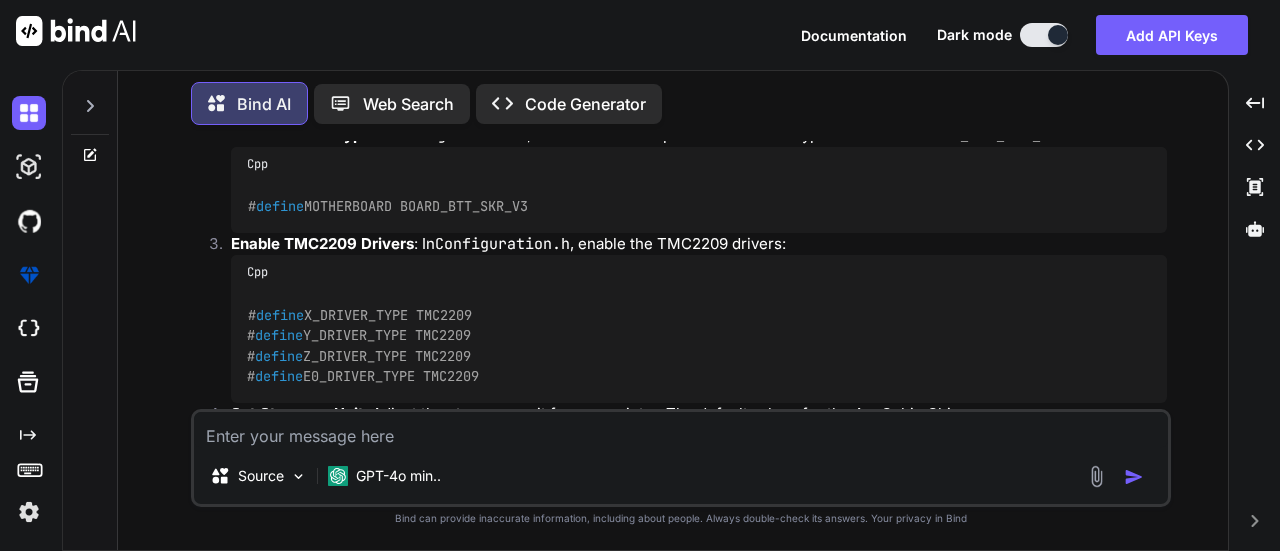 scroll, scrollTop: 200, scrollLeft: 0, axis: vertical 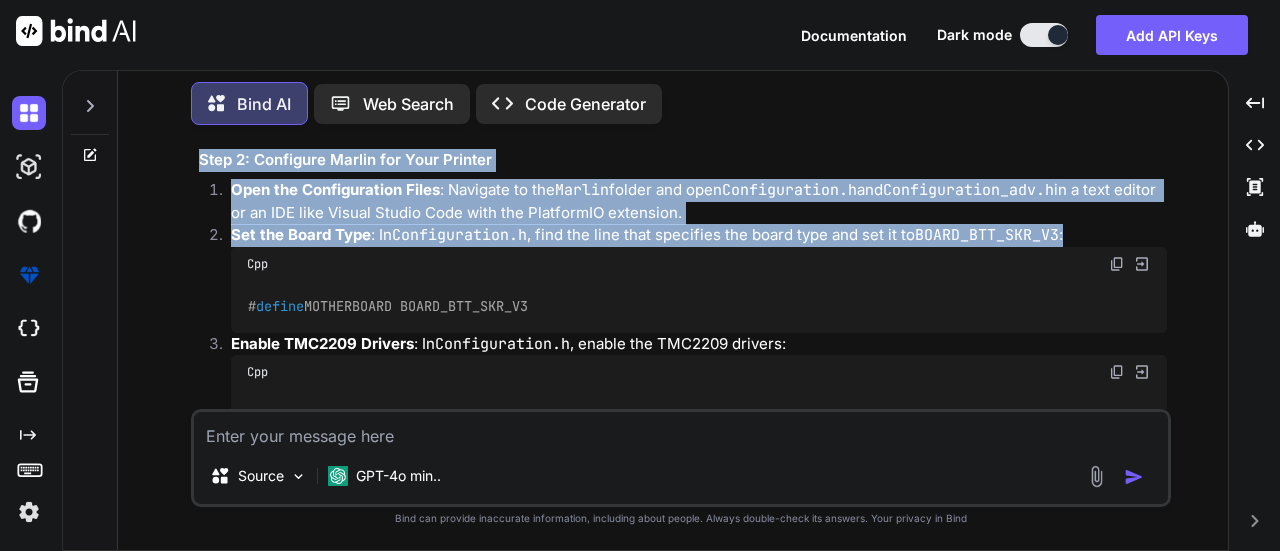 drag, startPoint x: 200, startPoint y: 163, endPoint x: 914, endPoint y: 221, distance: 716.35187 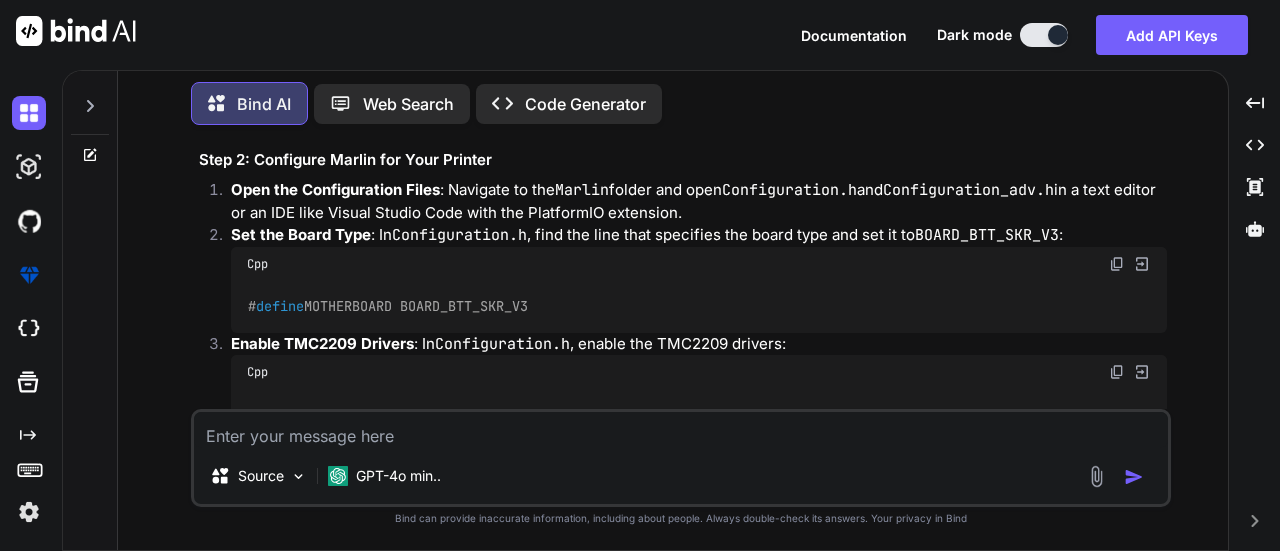 click on "You i have motherboard BIGTREETECH SKR 3 WITH DRIVES TMC2209. I would like to work for 3d printer AnyCubic chiron. i need you are create a code and install in motherboar SKR 3 for AnyCubic Chiron Bind AI To set up your BIGTREETECH SKR 3 motherboard with TMC2209 drivers for the AnyCubic Chiron 3D printer, you'll need to configure and compile firmware, typically using Marlin firmware. Below are the steps to guide you through the process:
Step 1: Download Marlin Firmware
Download Marlin : Go to the  Marlin GitHub repository  and download the latest release.
Extract the Files : Unzip the downloaded file to a location on your computer.
Step 2: Configure Marlin for Your Printer
Open the Configuration Files : Navigate to the  Marlin  folder and open  Configuration.h  and  Configuration_adv.h  in a text editor or an IDE like Visual Studio Code with the PlatformIO extension.
Set the Board Type : In  Configuration.h , find the line that specifies the board type and set it to  BOARD_BTT_SKR_V3 :" at bounding box center (681, 345) 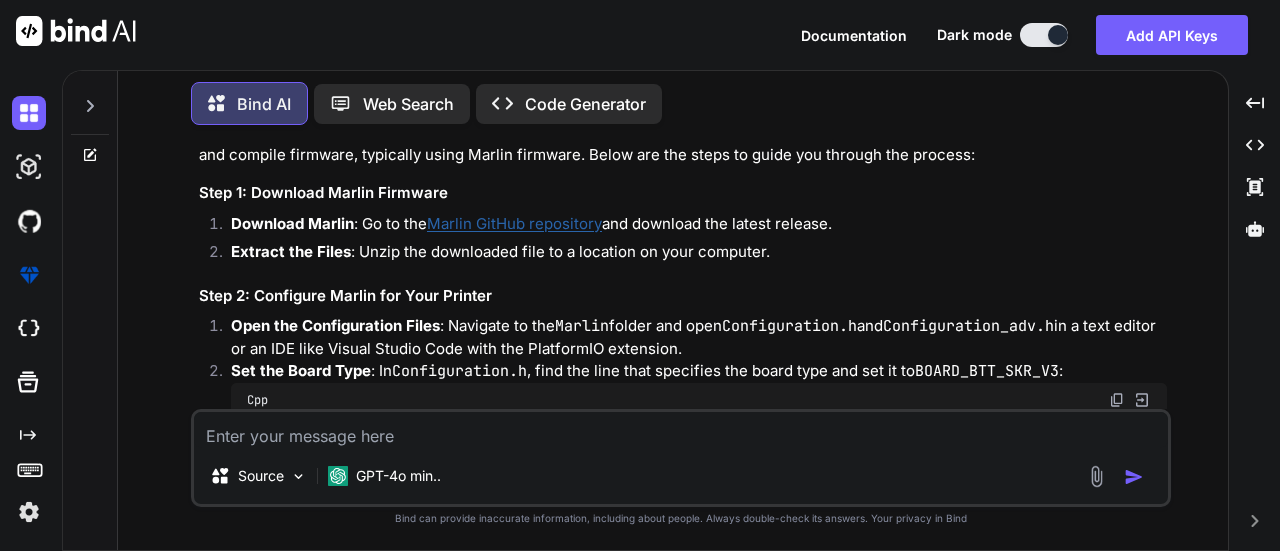 scroll, scrollTop: 0, scrollLeft: 0, axis: both 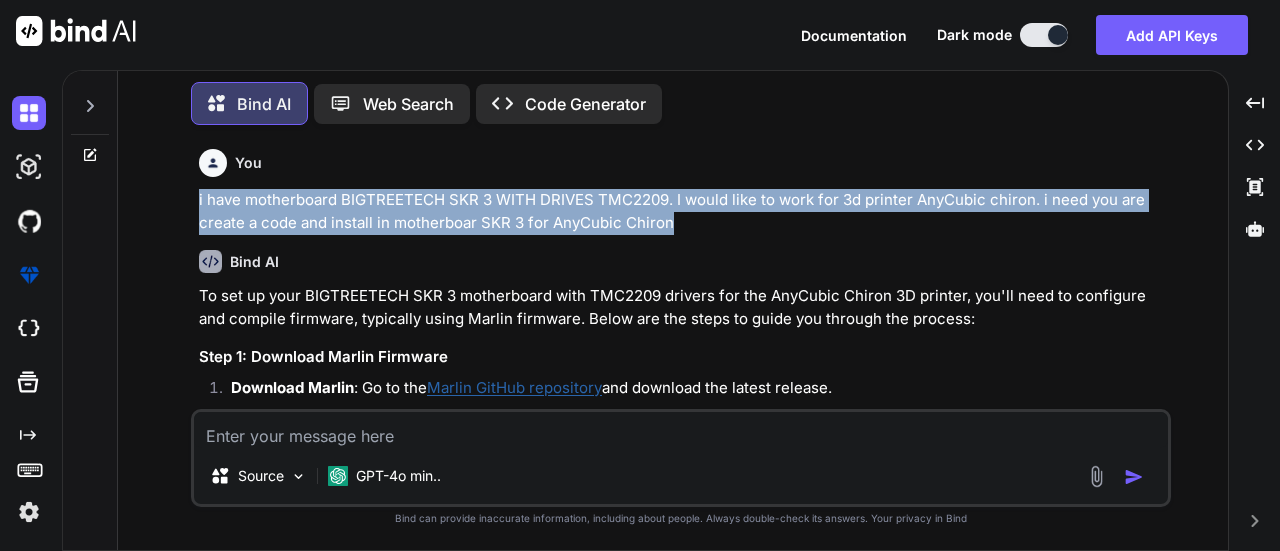 drag, startPoint x: 200, startPoint y: 198, endPoint x: 669, endPoint y: 214, distance: 469.27283 